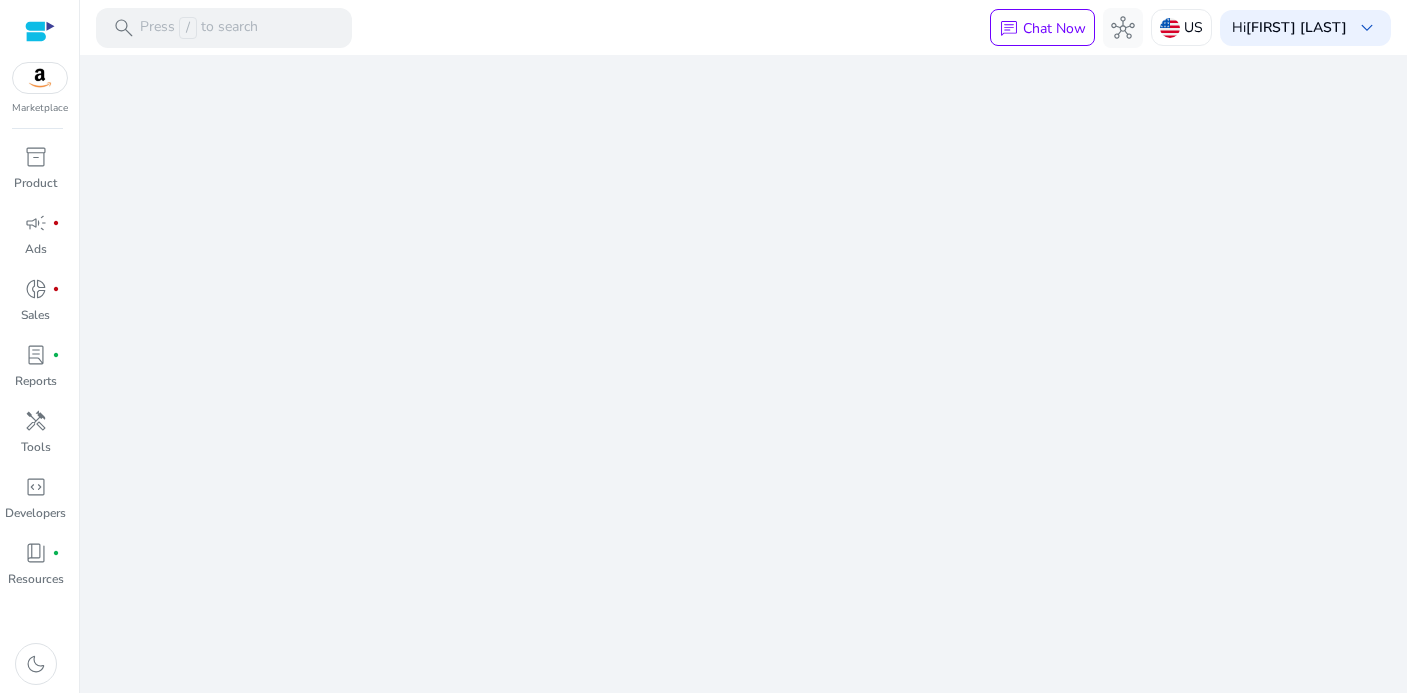 scroll, scrollTop: 0, scrollLeft: 0, axis: both 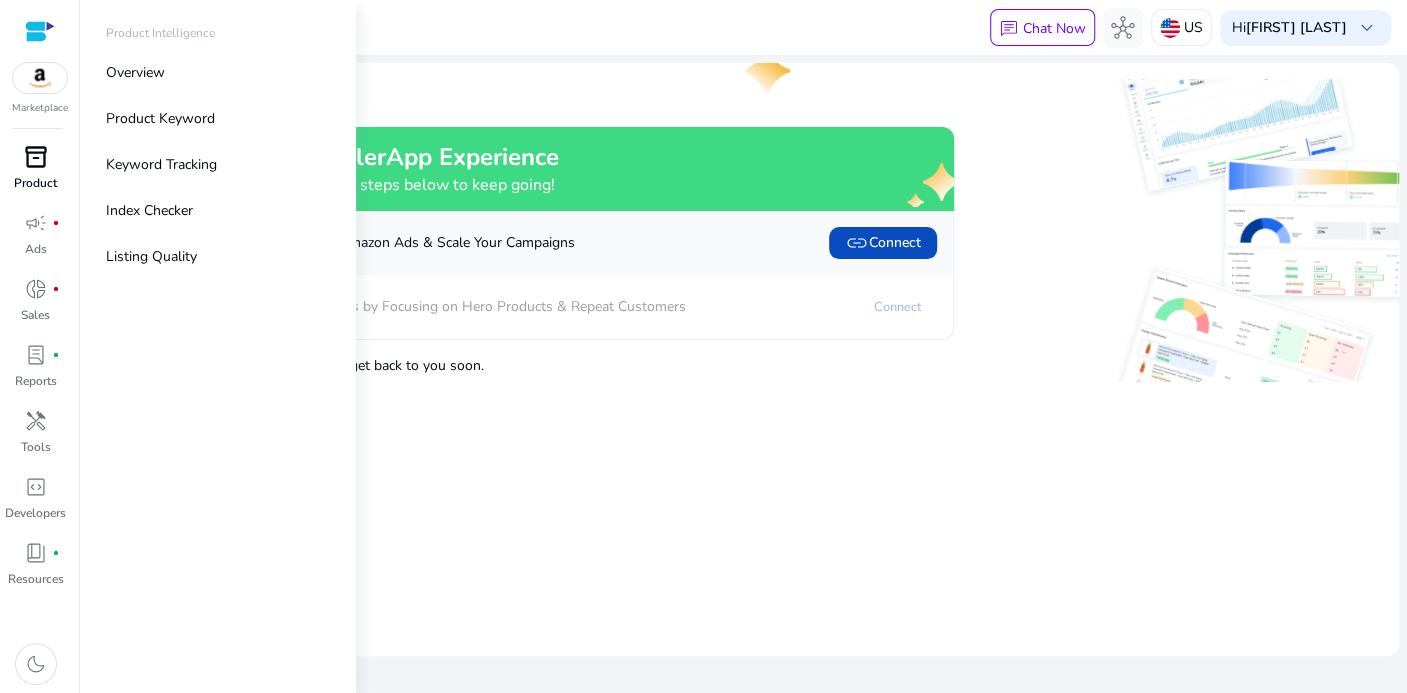 click on "inventory_2" at bounding box center (36, 157) 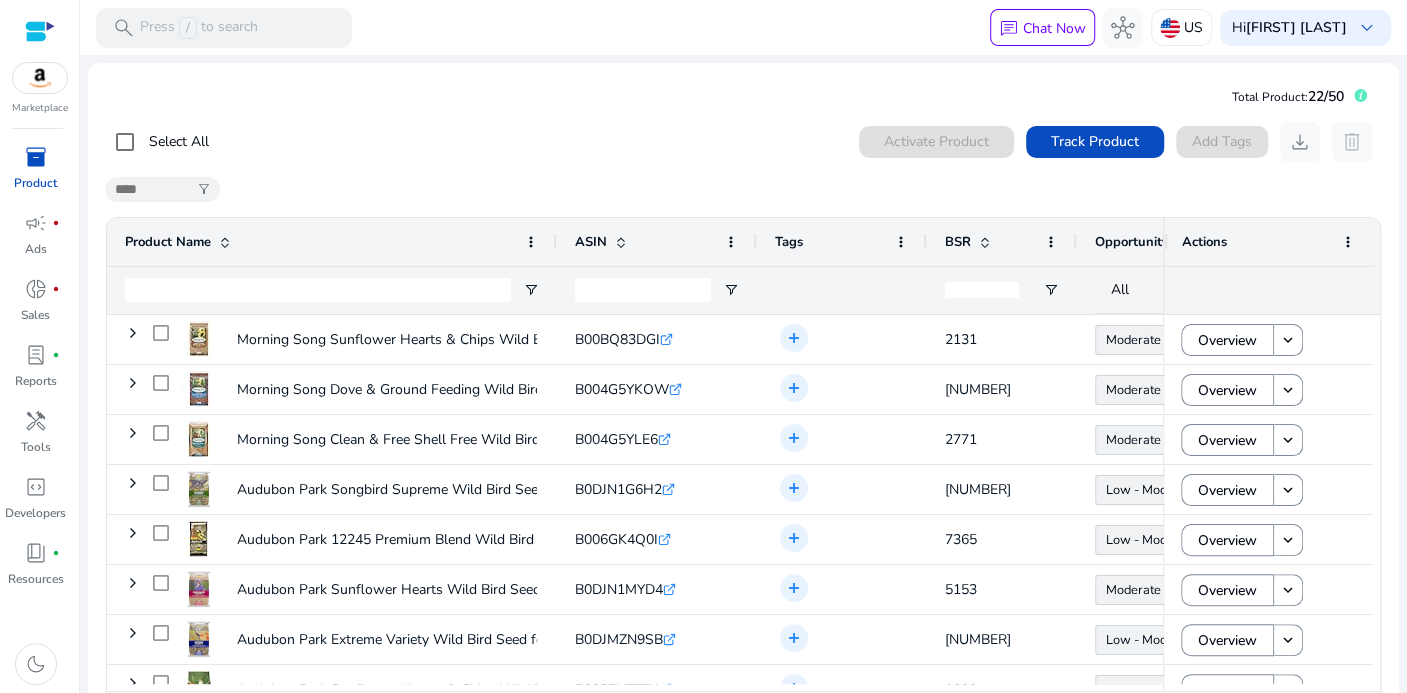 scroll, scrollTop: 74, scrollLeft: 0, axis: vertical 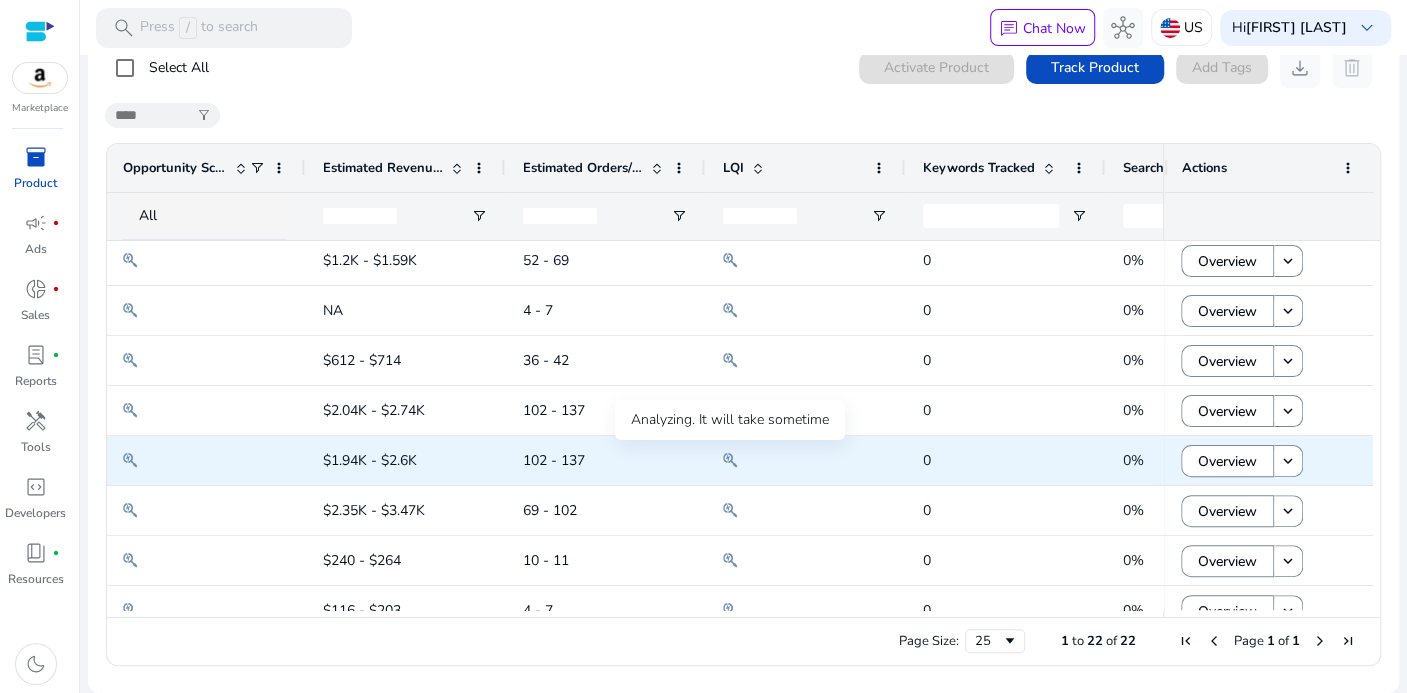 click 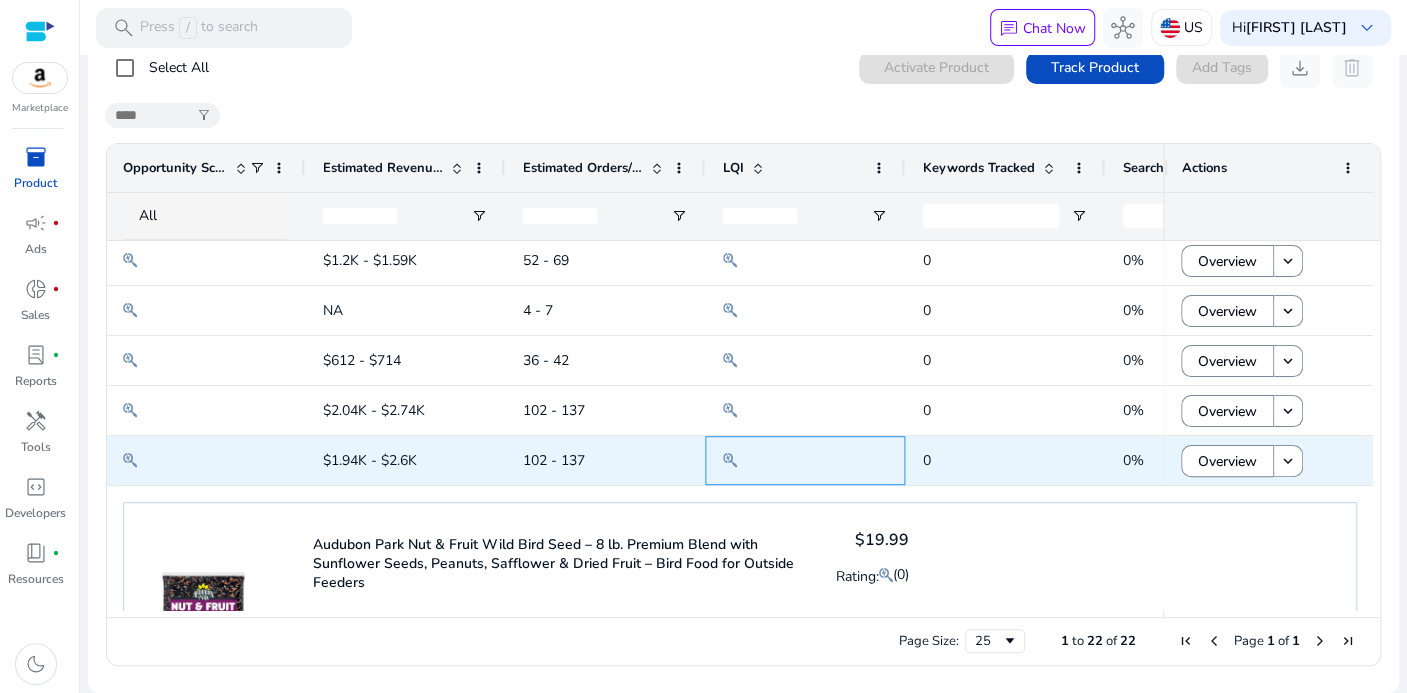 click 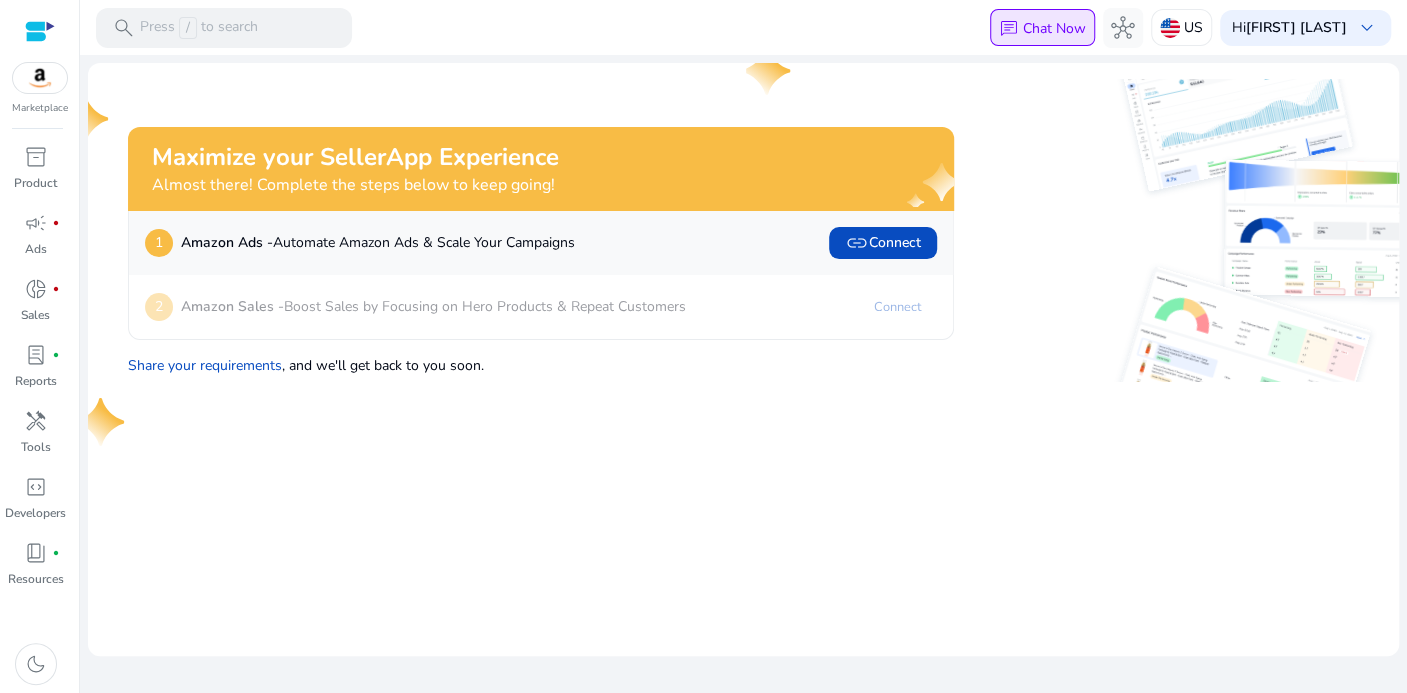 click on "Chat Now" at bounding box center (1054, 28) 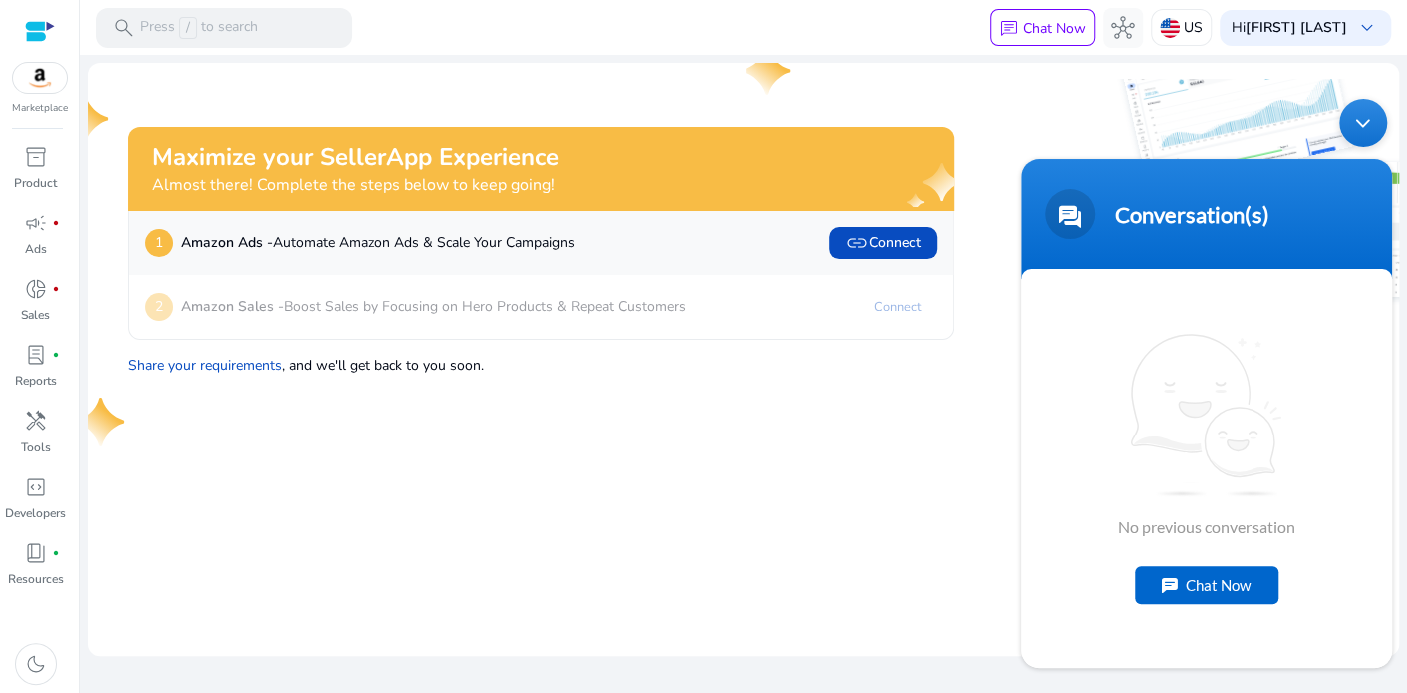 click on "Chat Now" at bounding box center (1206, 584) 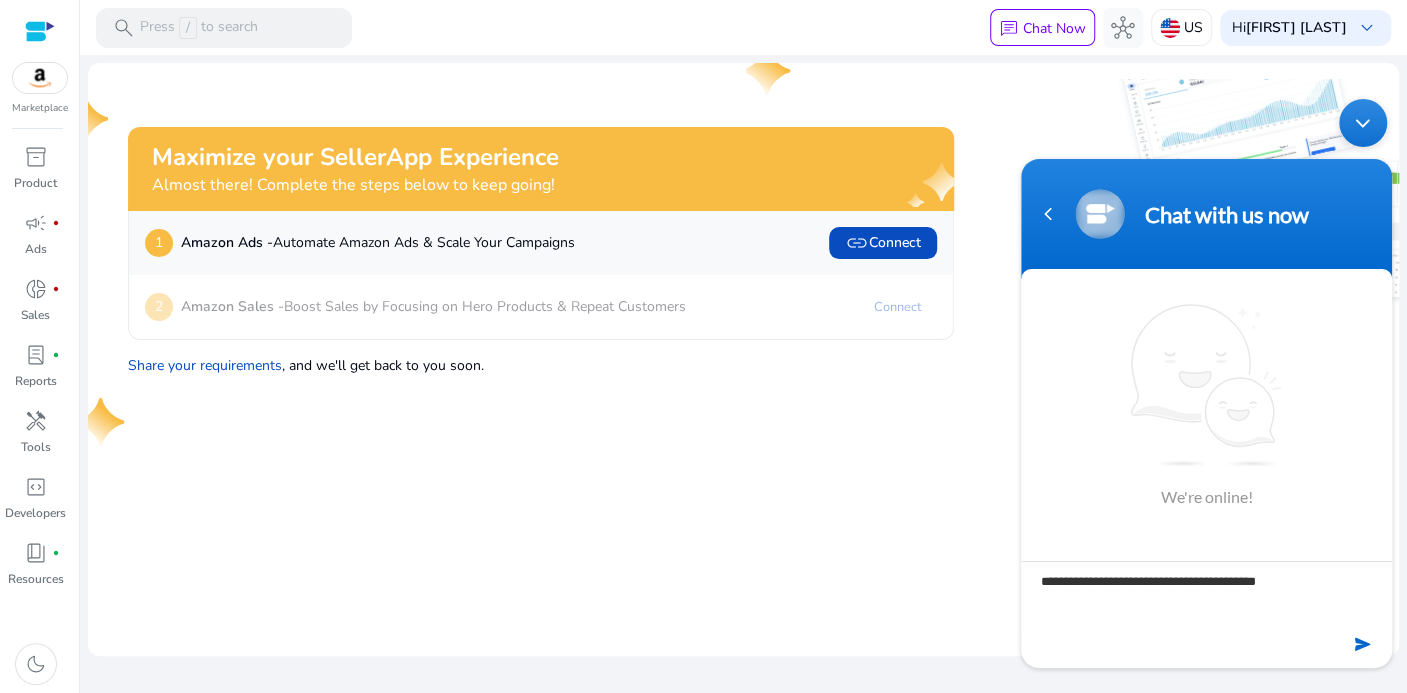 type on "**********" 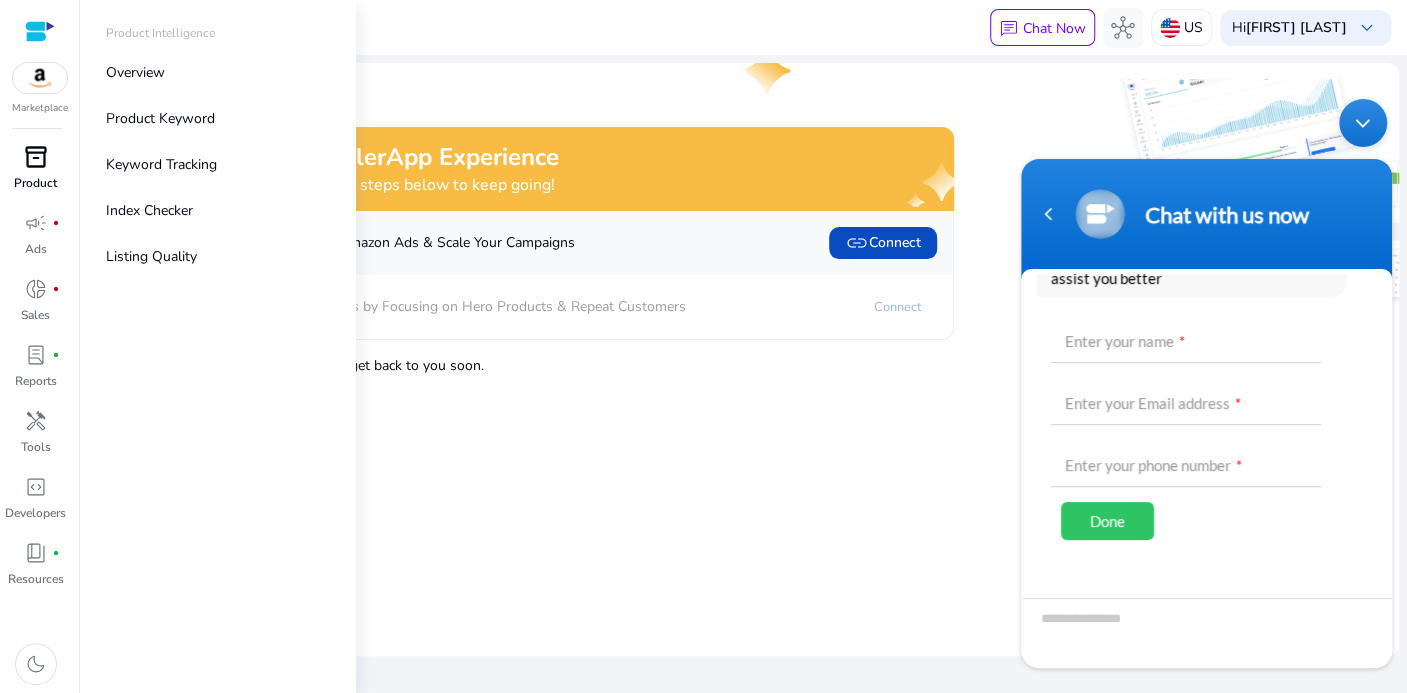 click on "inventory_2" at bounding box center [36, 157] 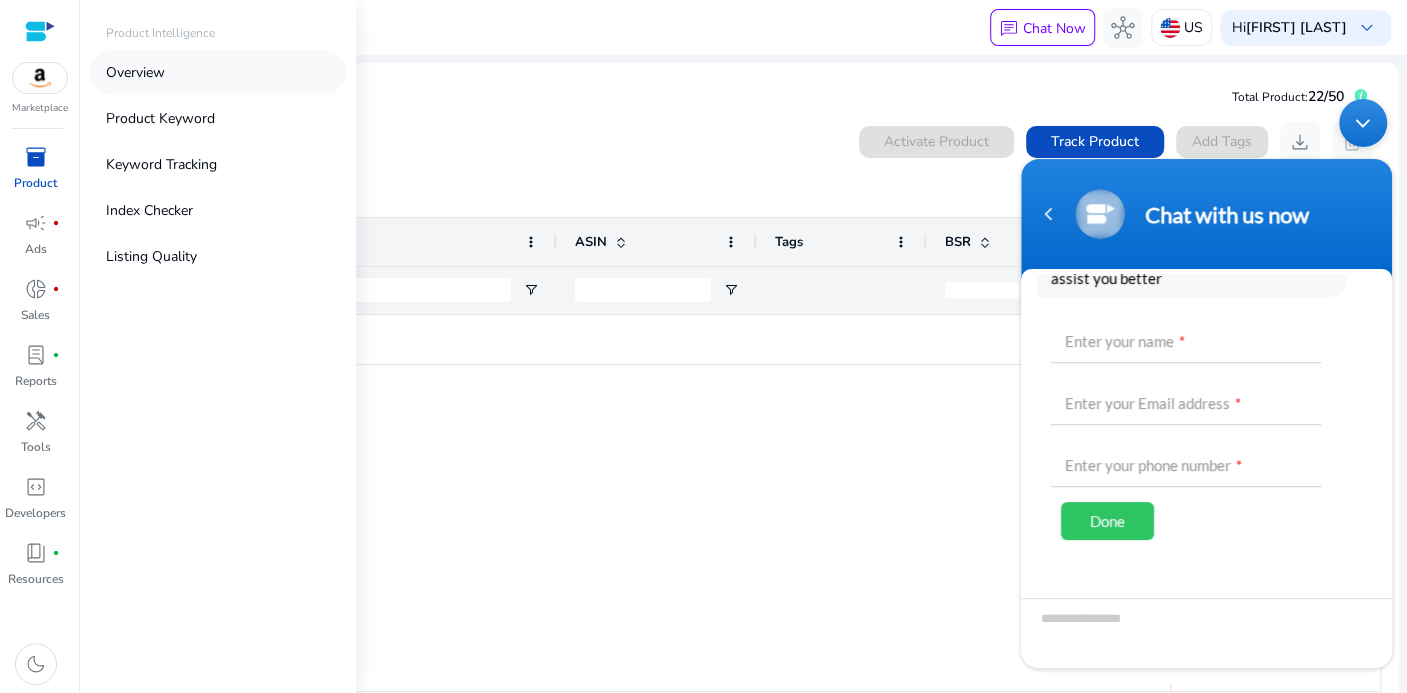 click on "Overview" at bounding box center (135, 72) 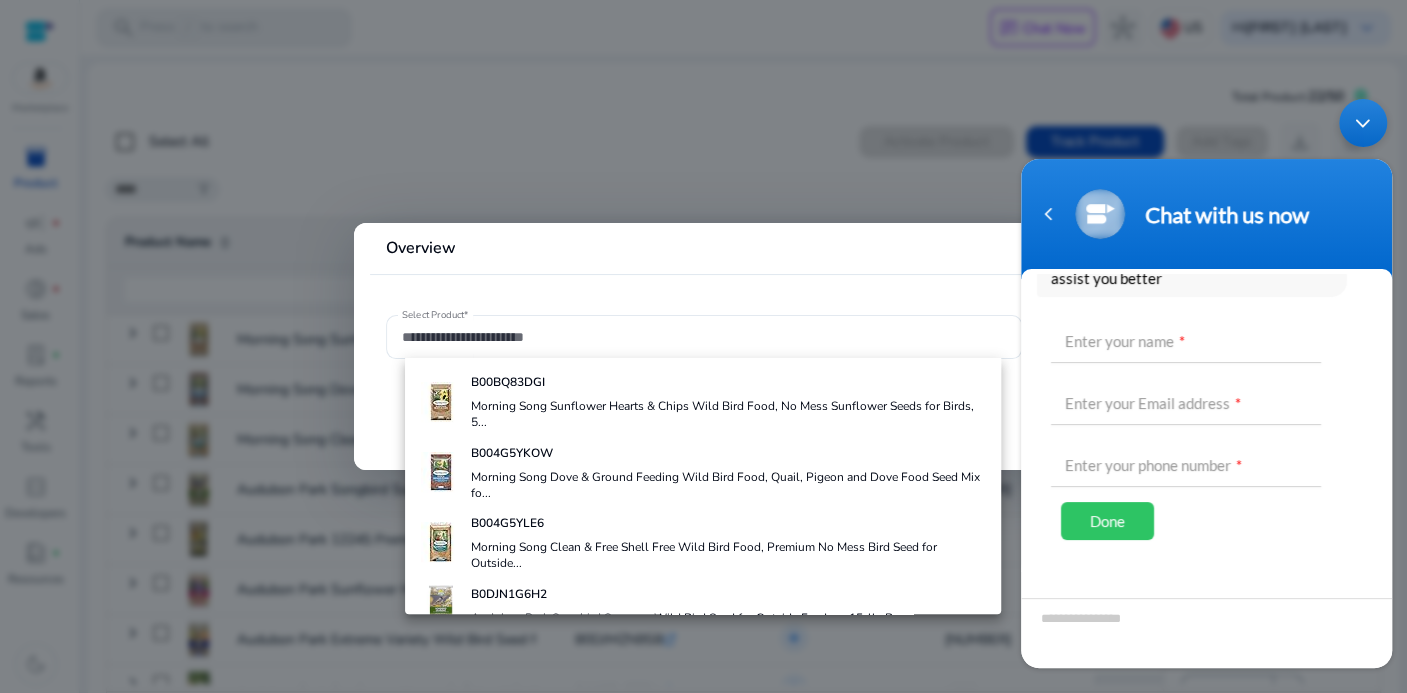 click at bounding box center (703, 346) 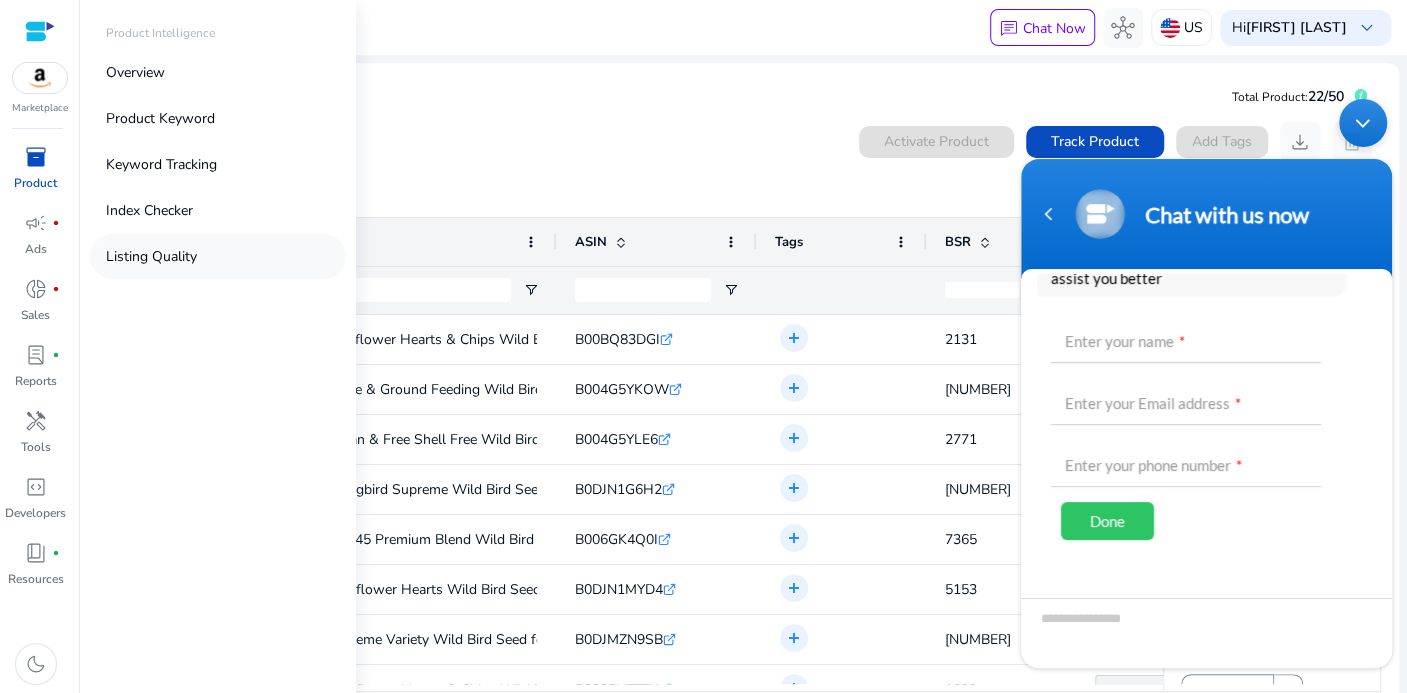 click on "Listing Quality" at bounding box center (151, 256) 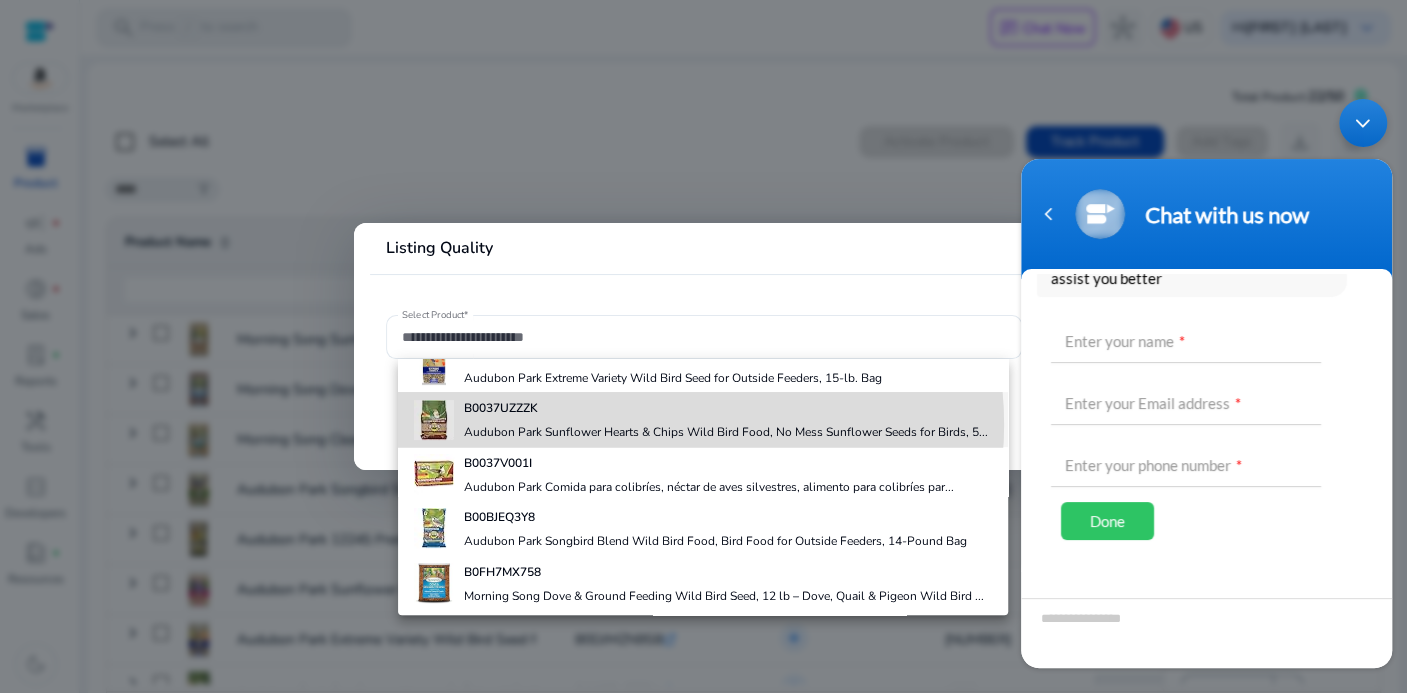 click on "Audubon Park Sunflower Hearts & Chips Wild Bird Food, No Mess Sunflower Seeds for Birds, 5..." at bounding box center (726, 432) 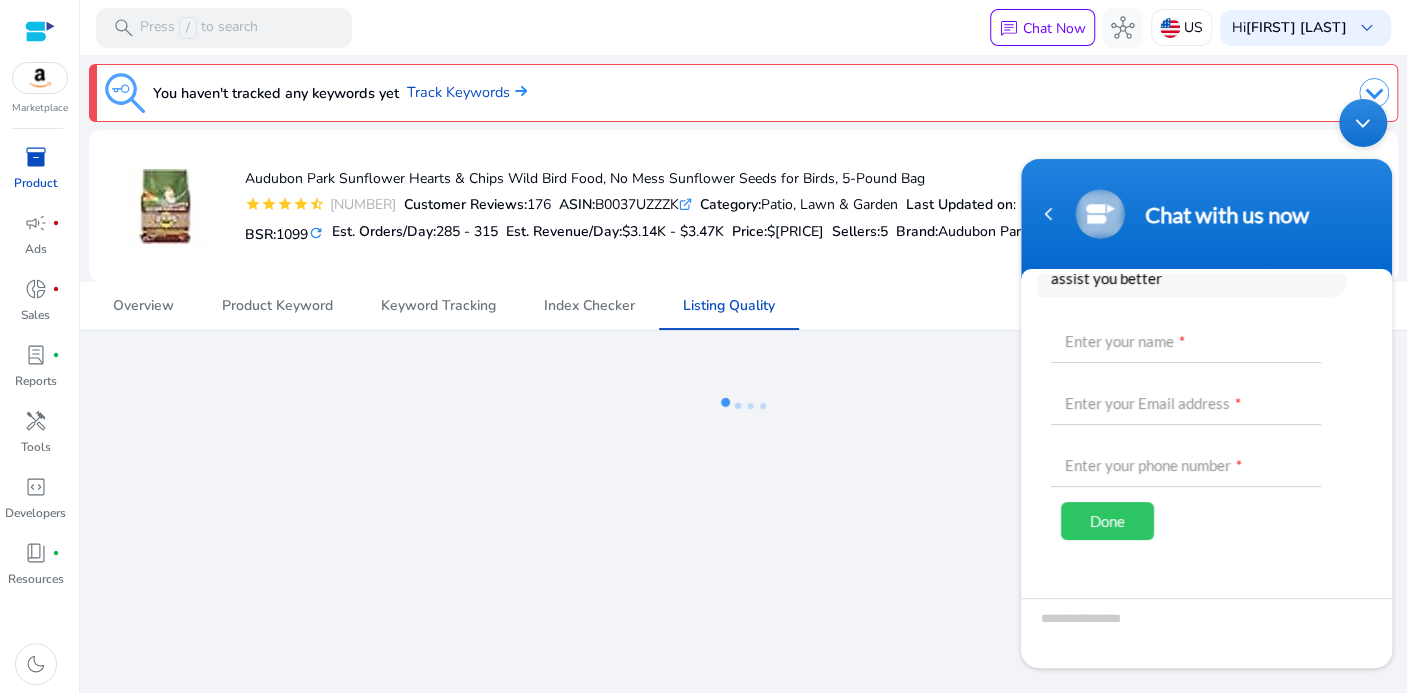 click 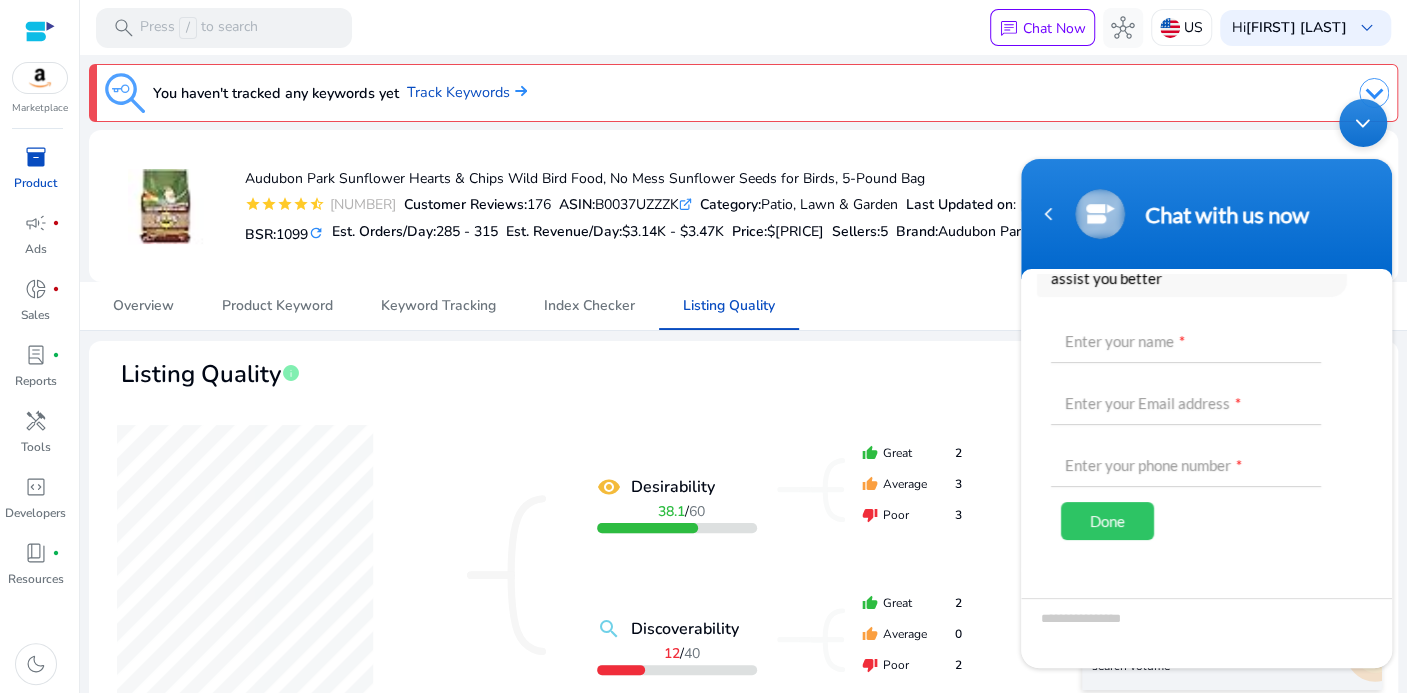 click at bounding box center [1363, 122] 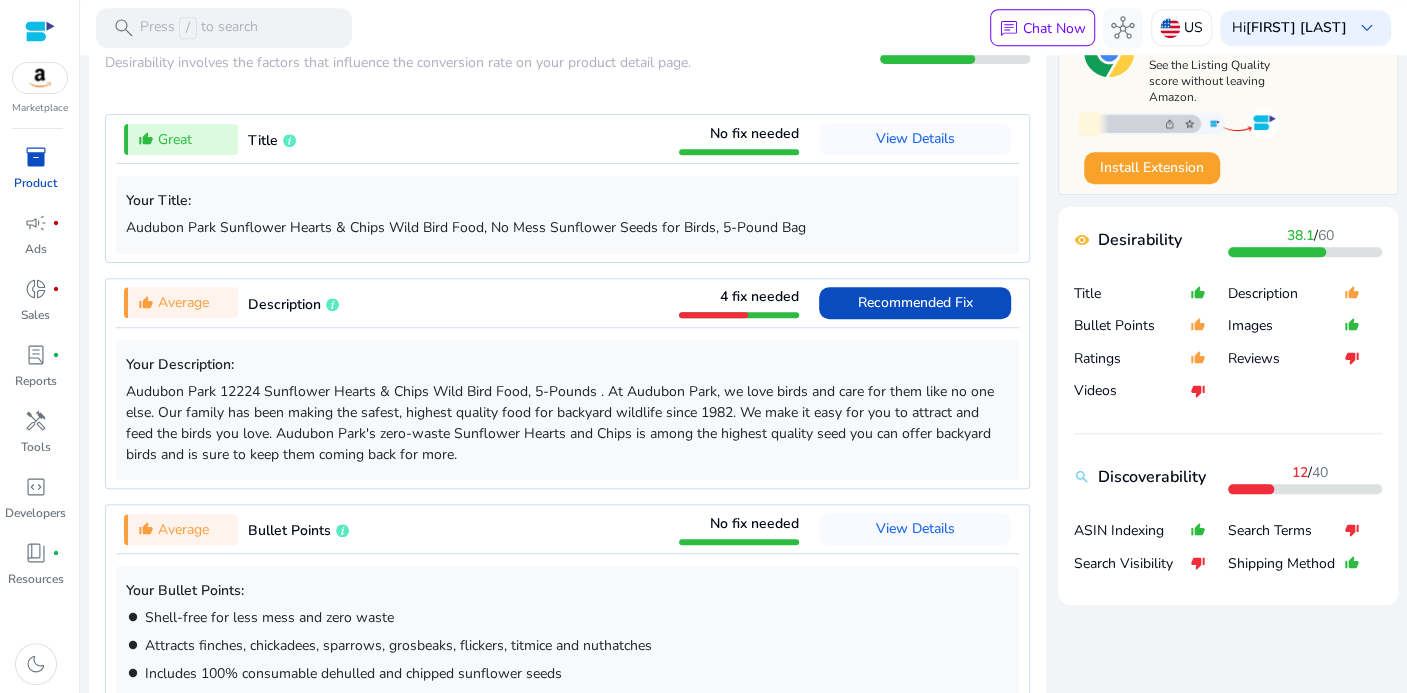 scroll, scrollTop: 773, scrollLeft: 0, axis: vertical 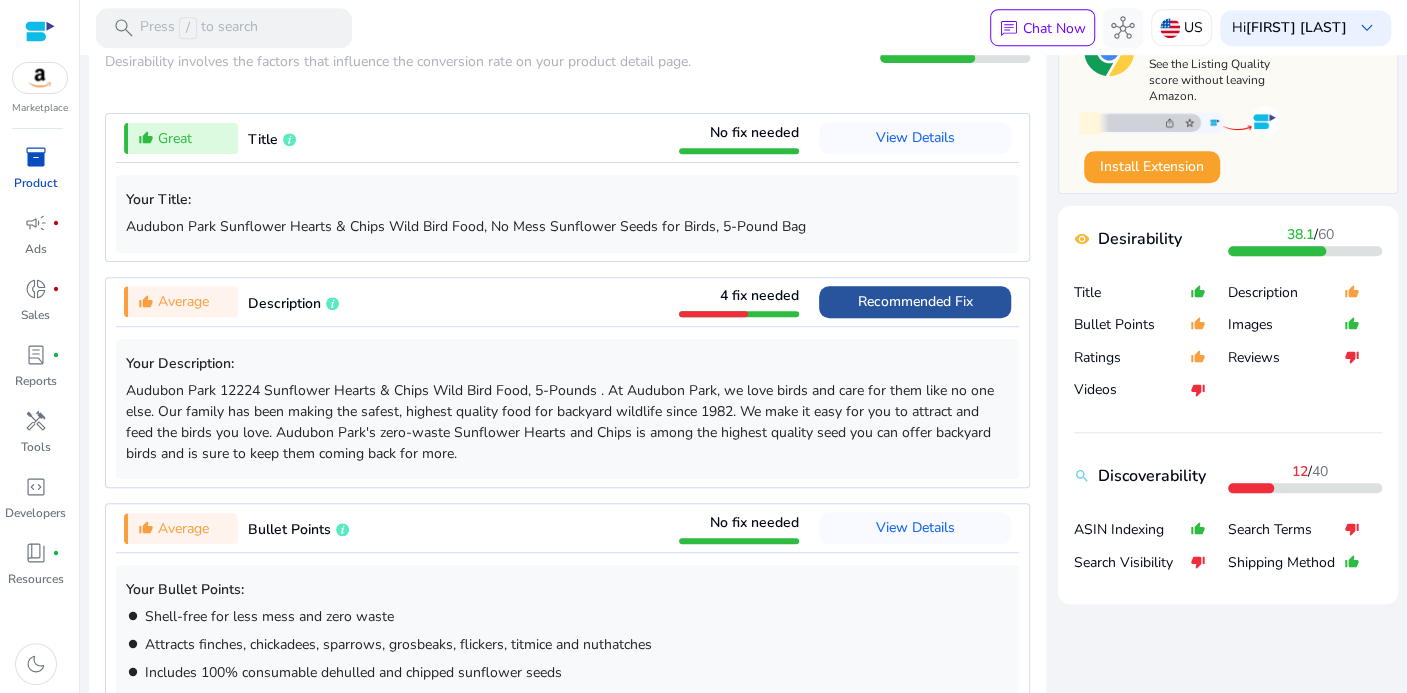 click on "Recommended Fix" at bounding box center [915, 301] 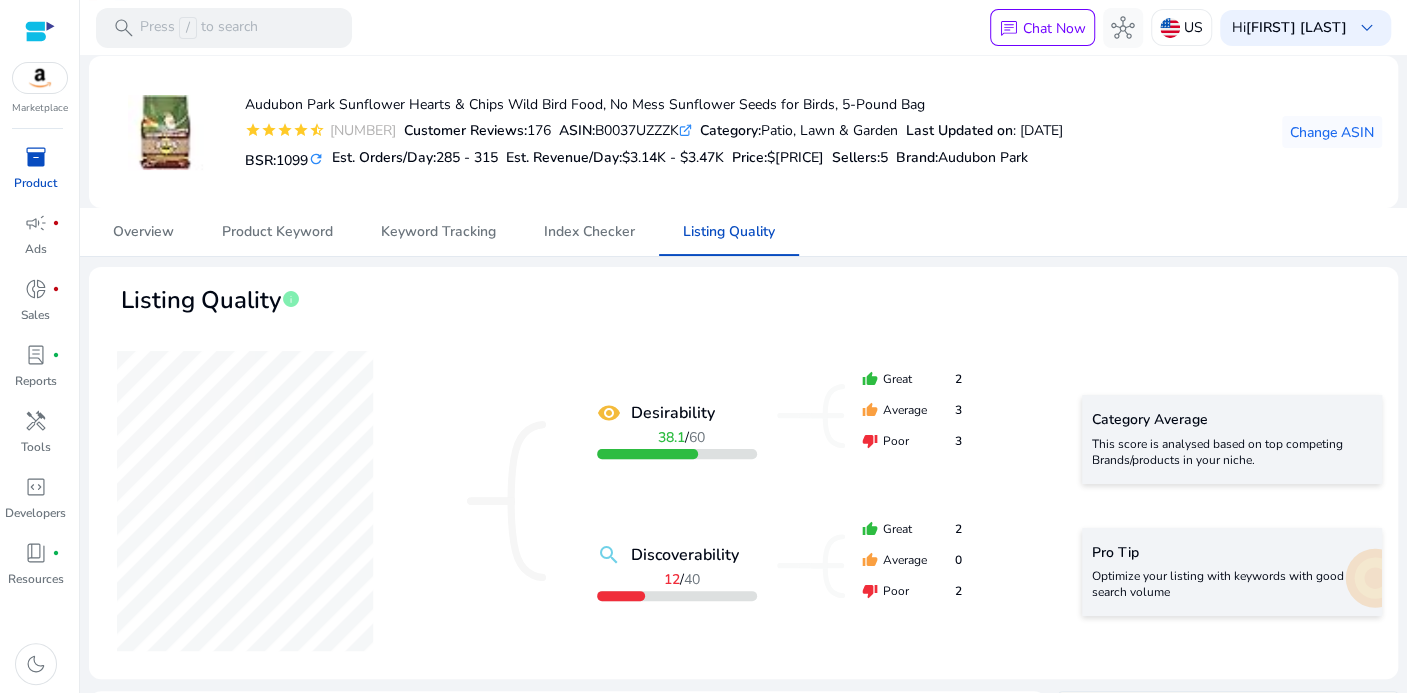 scroll, scrollTop: 0, scrollLeft: 0, axis: both 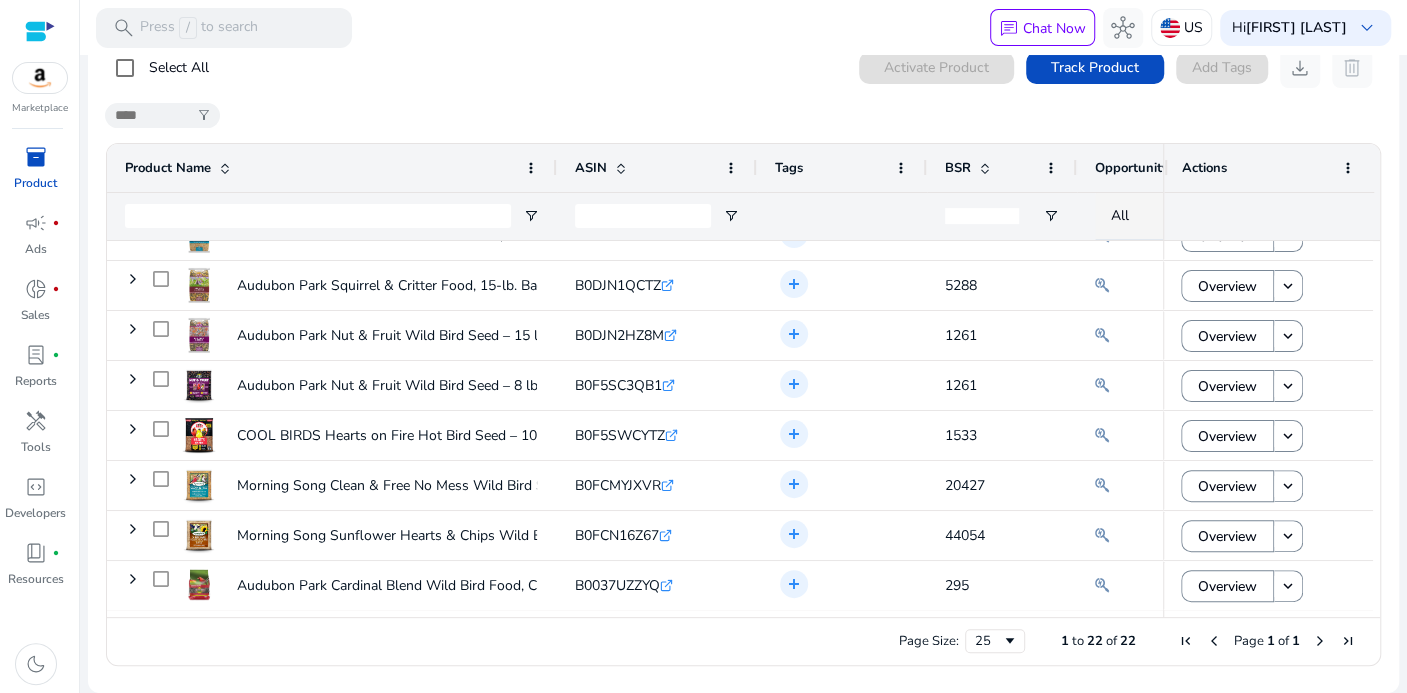 click on "inventory_2" at bounding box center (36, 157) 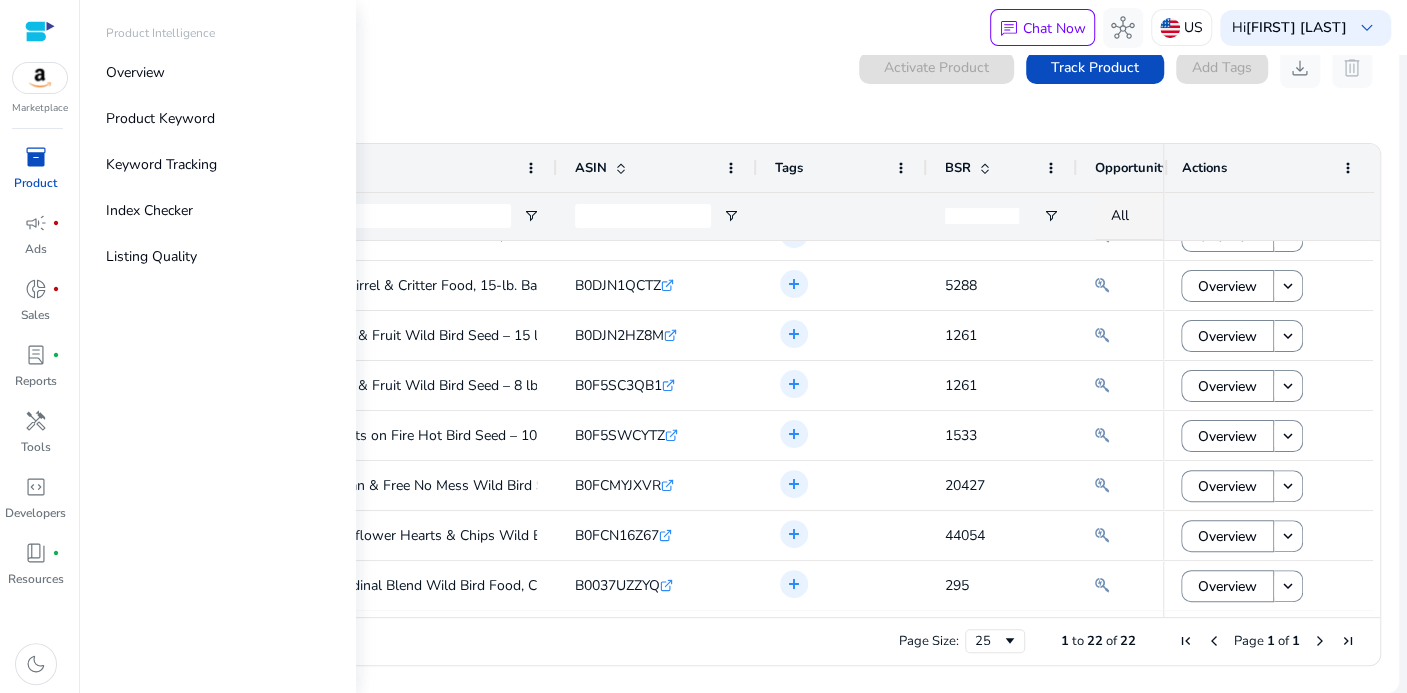 scroll, scrollTop: 0, scrollLeft: 0, axis: both 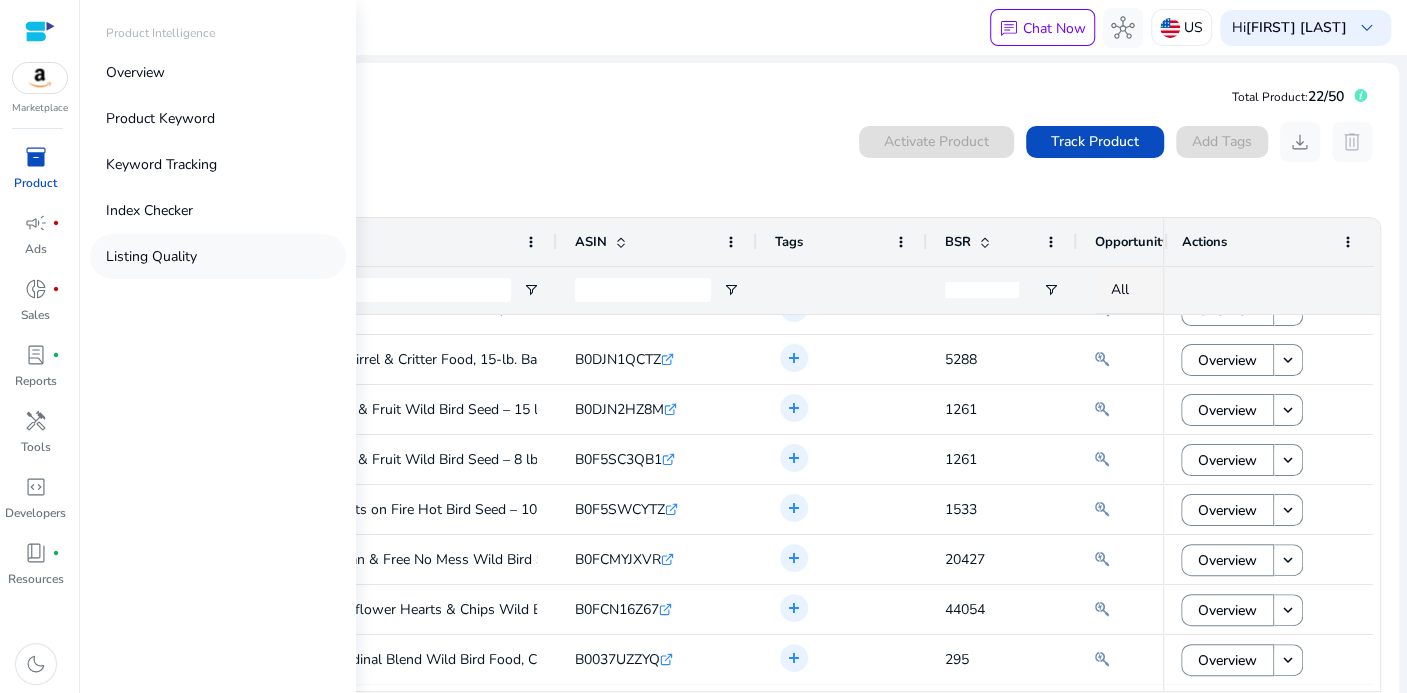 click on "Listing Quality" at bounding box center [151, 256] 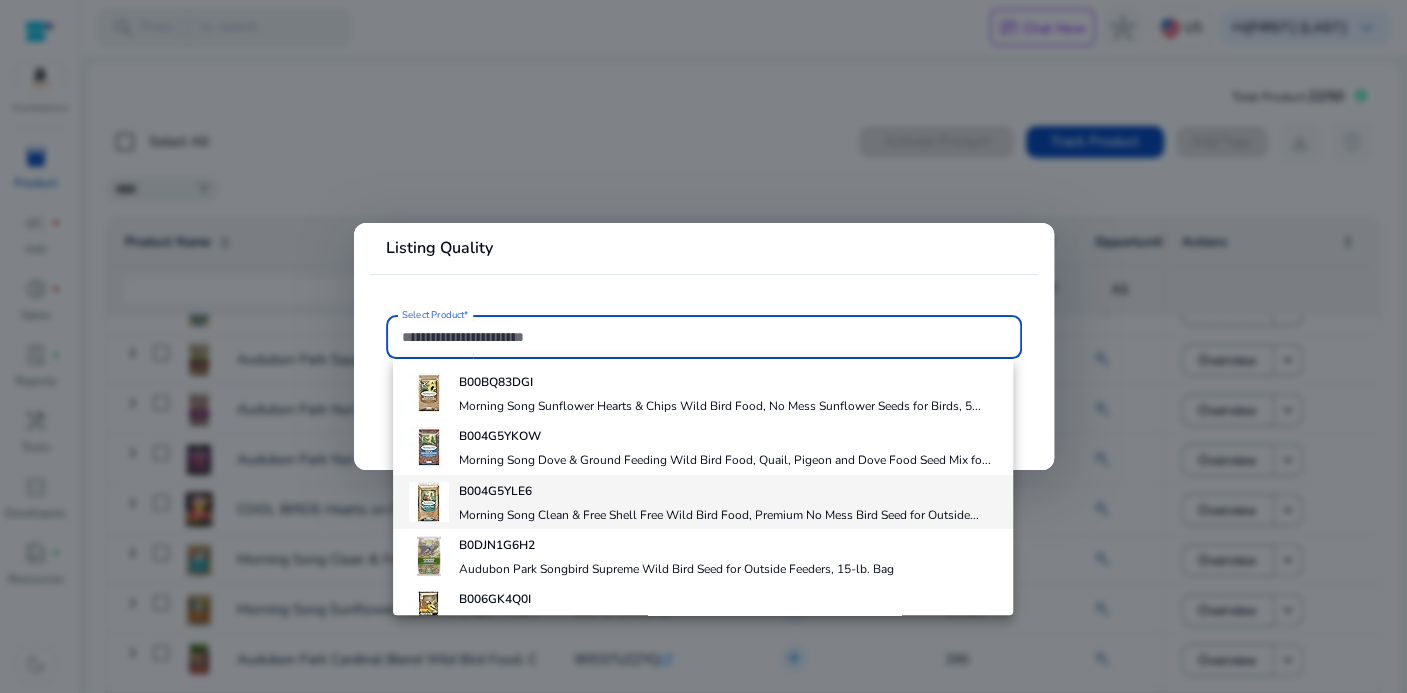 scroll, scrollTop: 0, scrollLeft: 0, axis: both 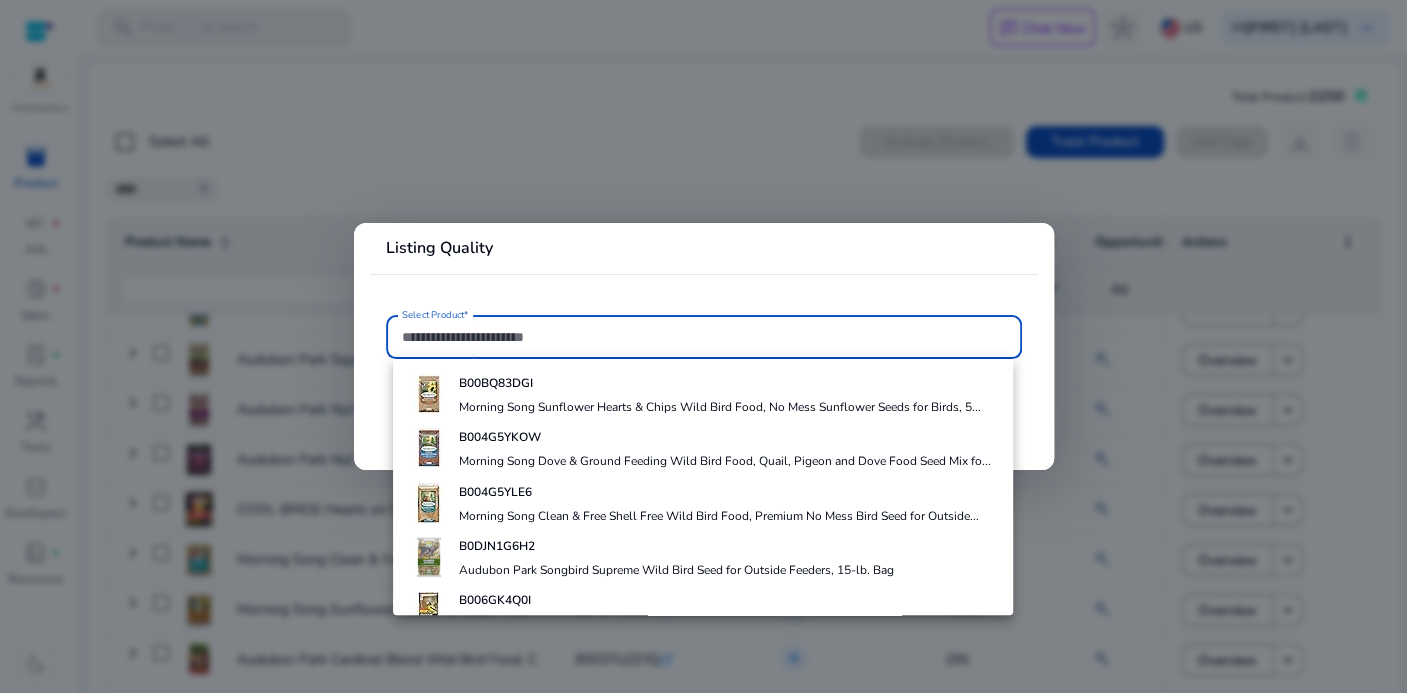 click at bounding box center [703, 346] 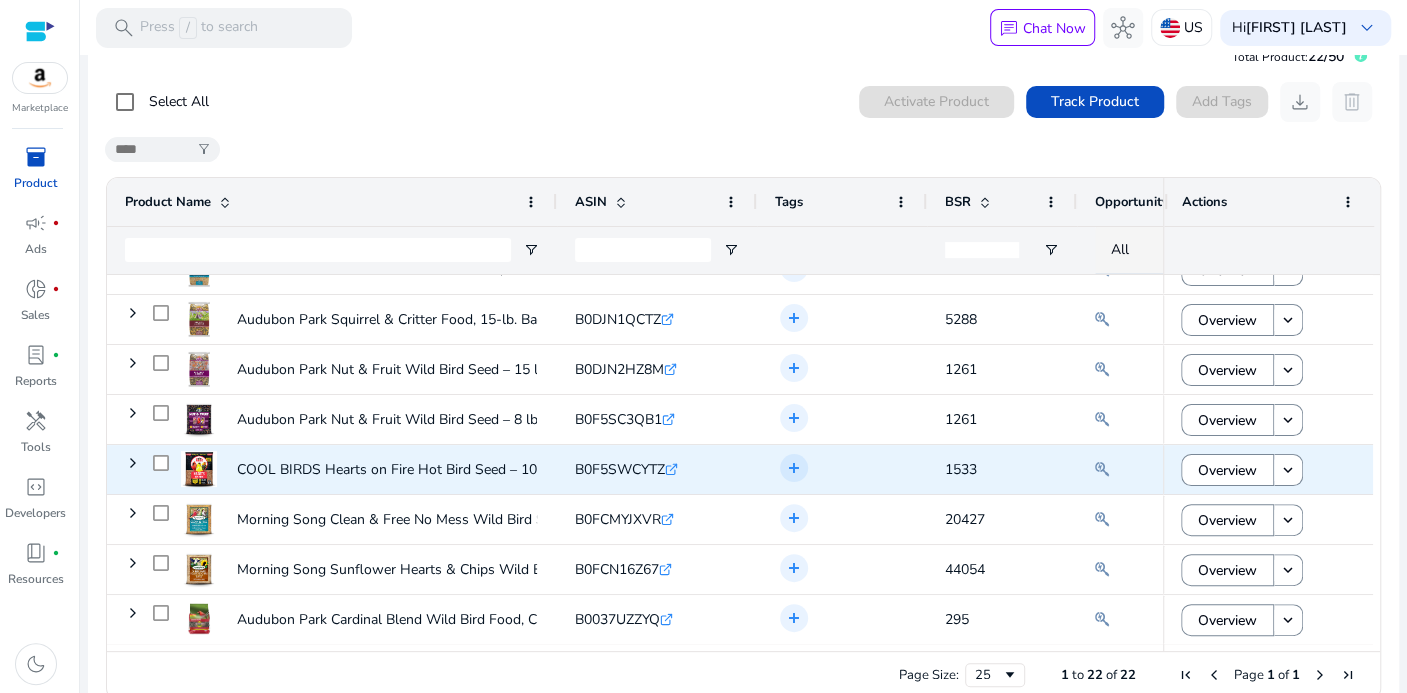 scroll, scrollTop: 41, scrollLeft: 0, axis: vertical 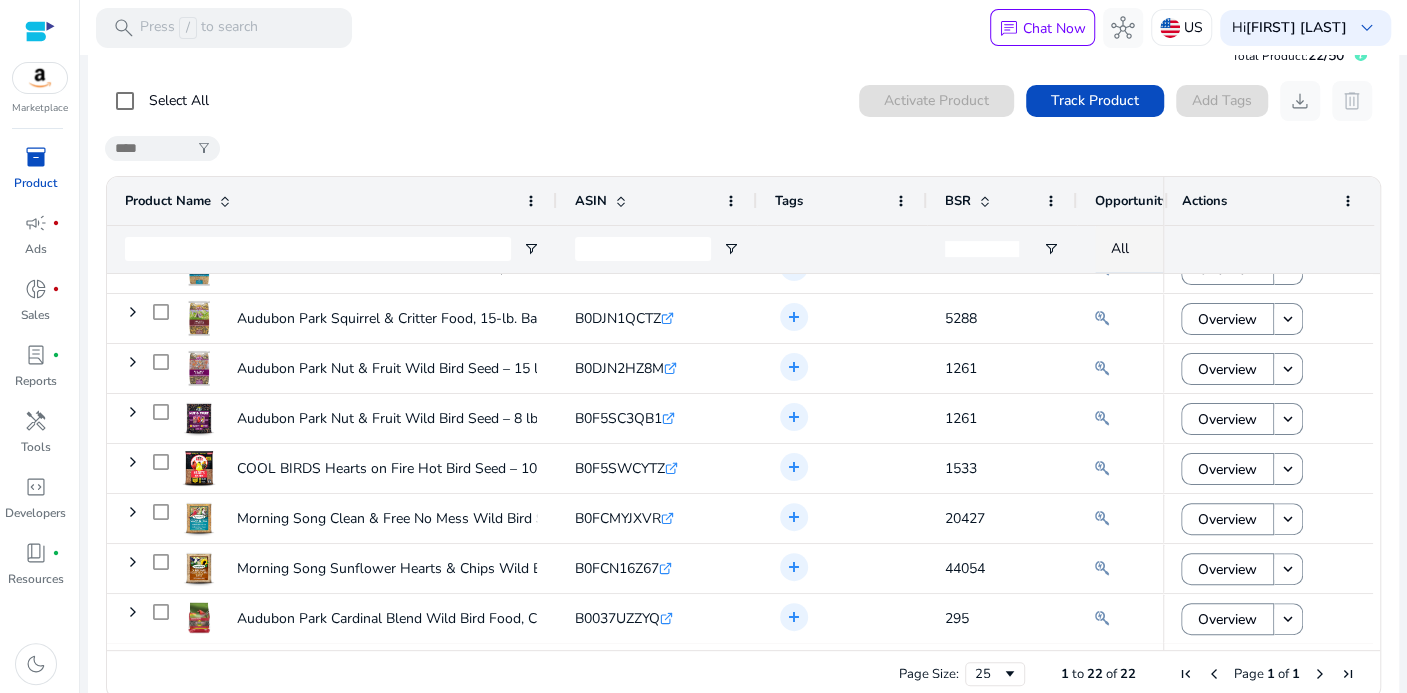 click on "inventory_2" at bounding box center [36, 157] 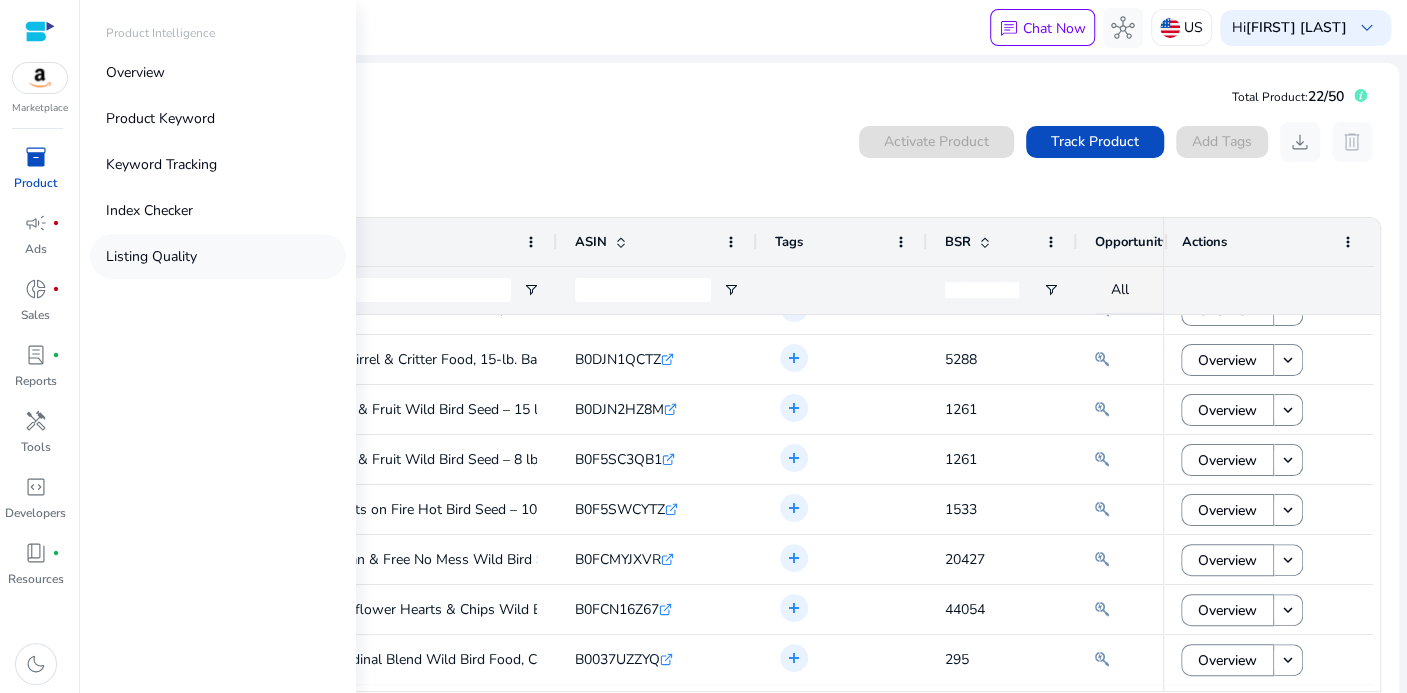 click on "Listing Quality" at bounding box center (151, 256) 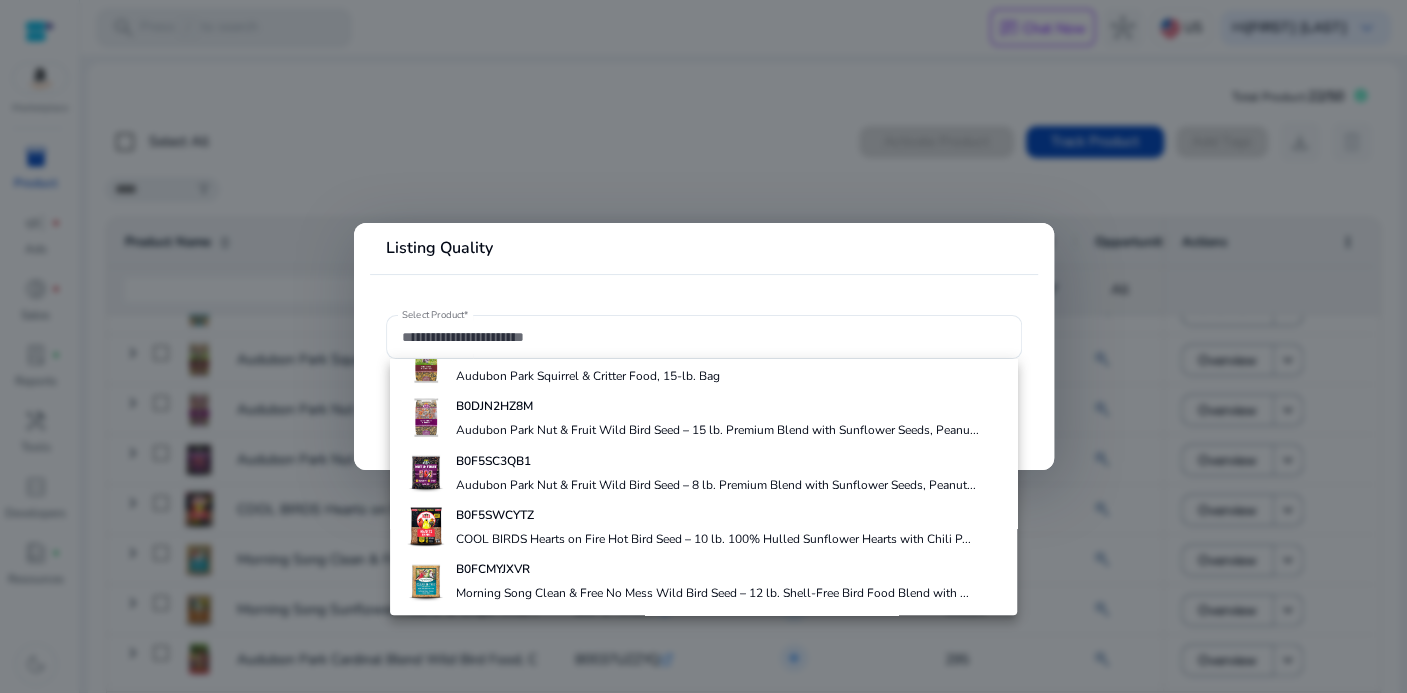 click on "Listing Quality" at bounding box center [704, 256] 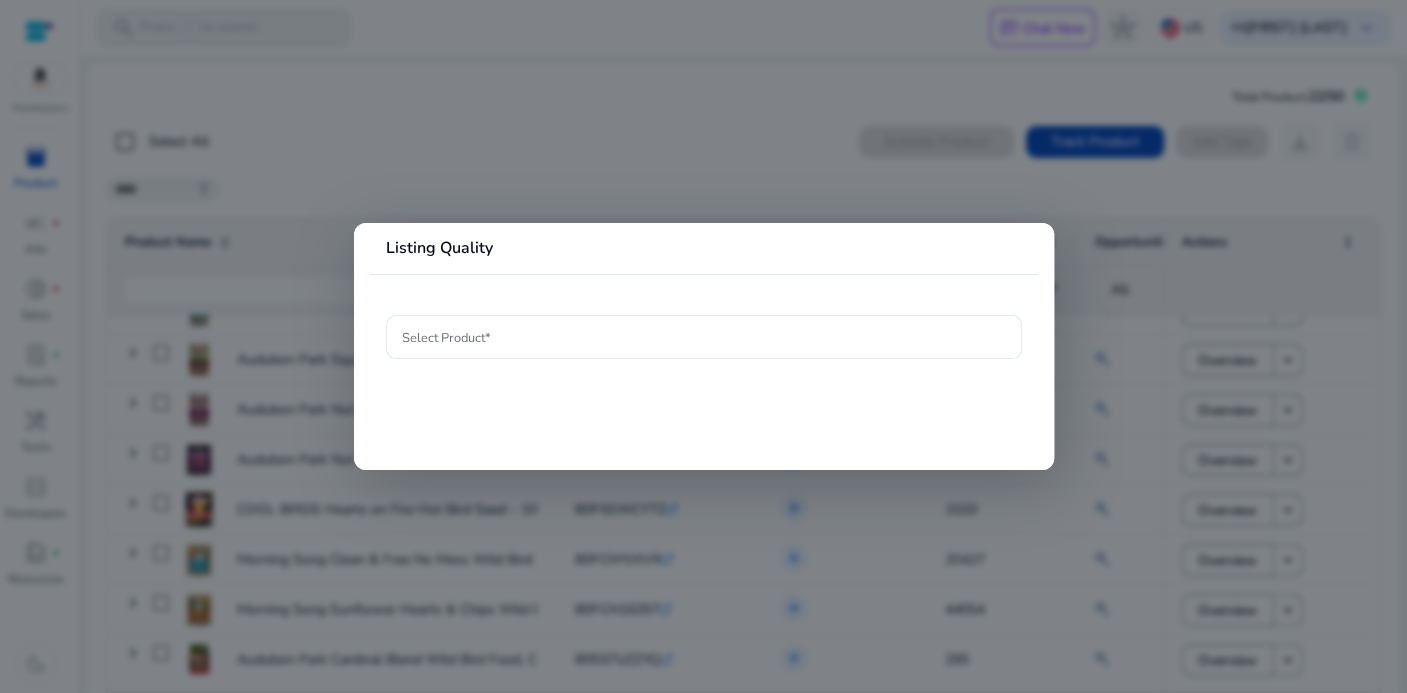 click at bounding box center (703, 346) 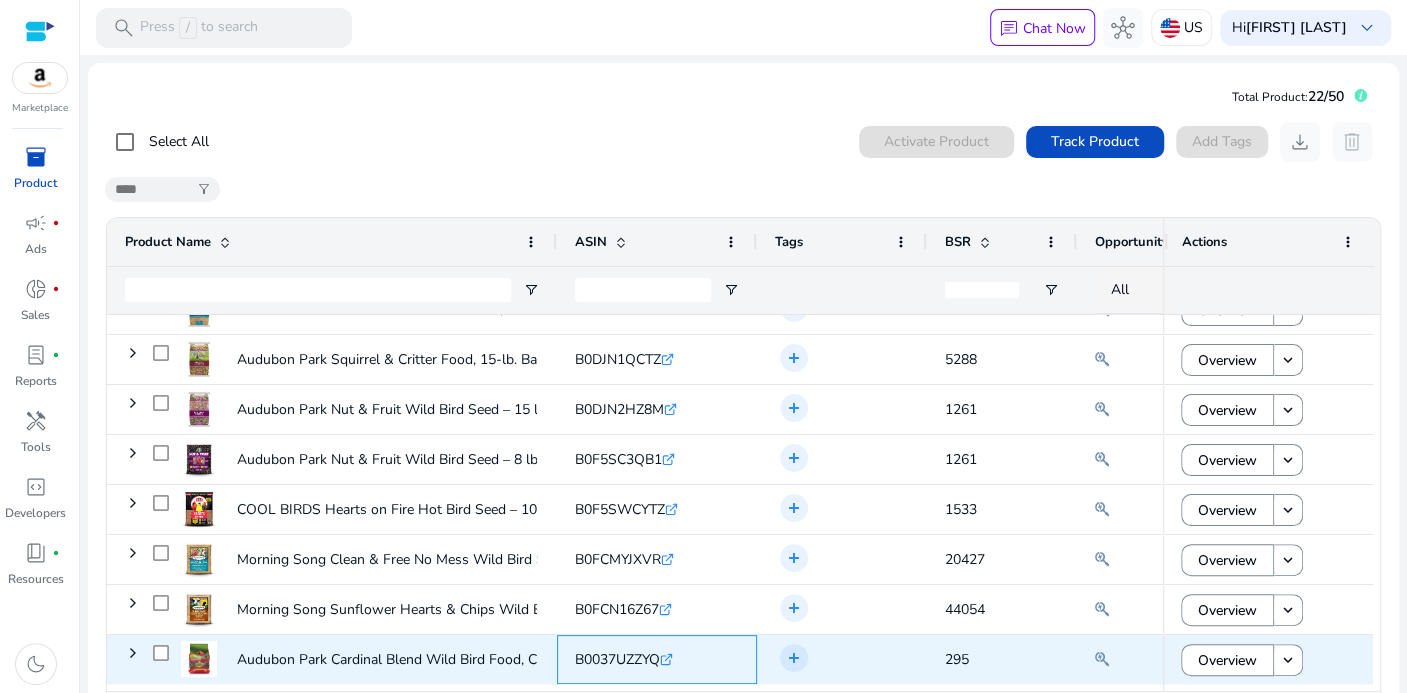 drag, startPoint x: 571, startPoint y: 654, endPoint x: 668, endPoint y: 658, distance: 97.082436 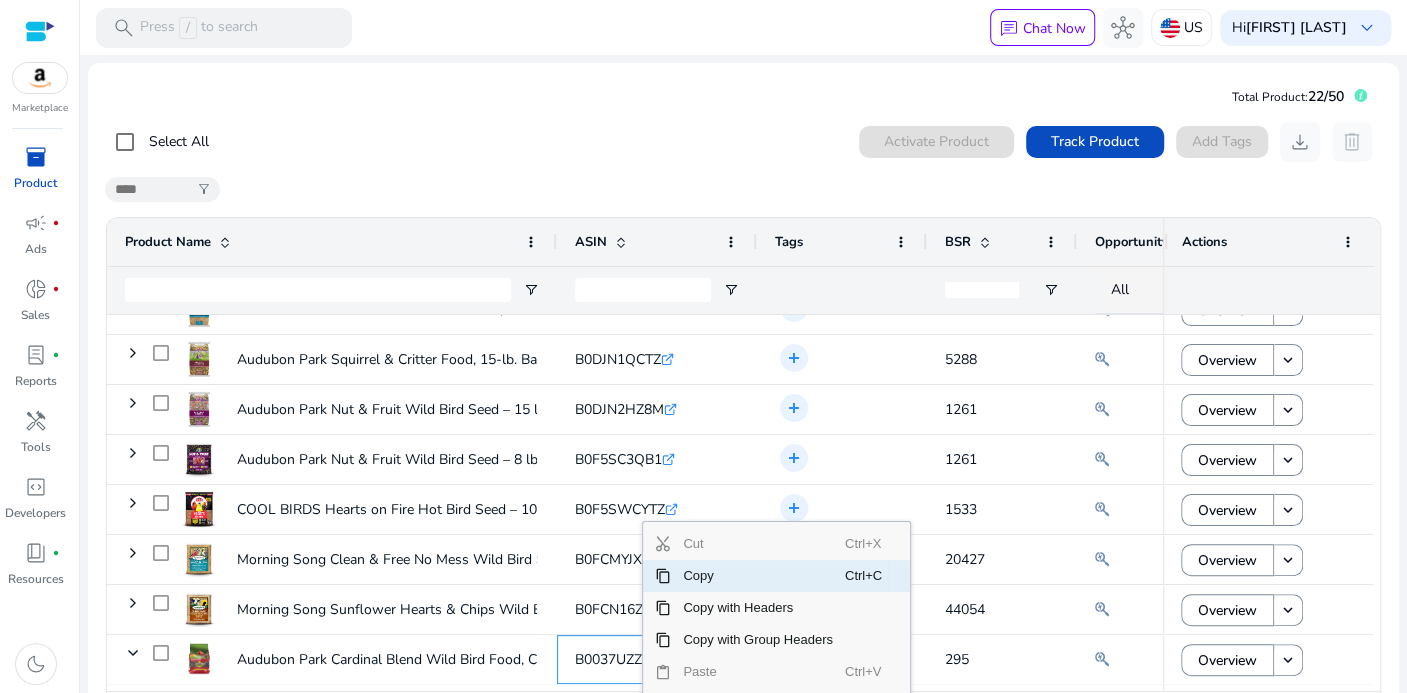 click on "Copy" 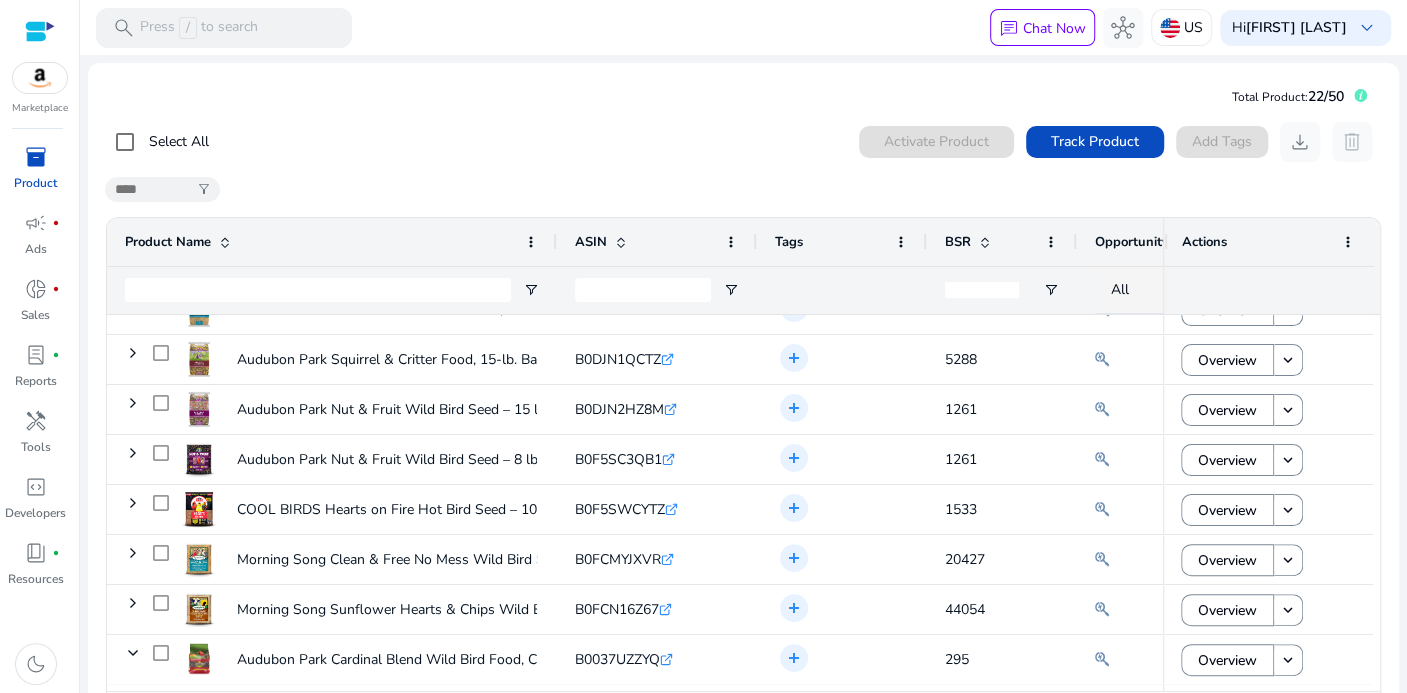 click on "inventory_2" at bounding box center [36, 157] 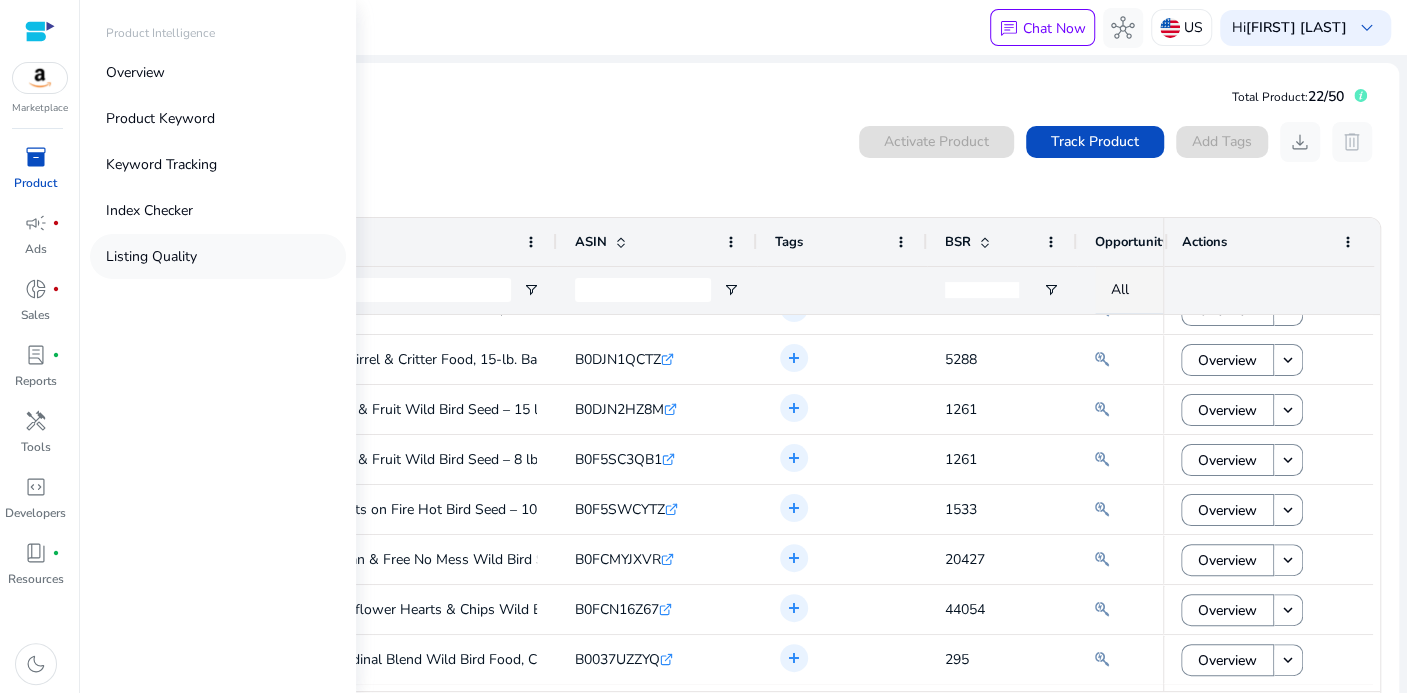 click on "Listing Quality" at bounding box center [151, 256] 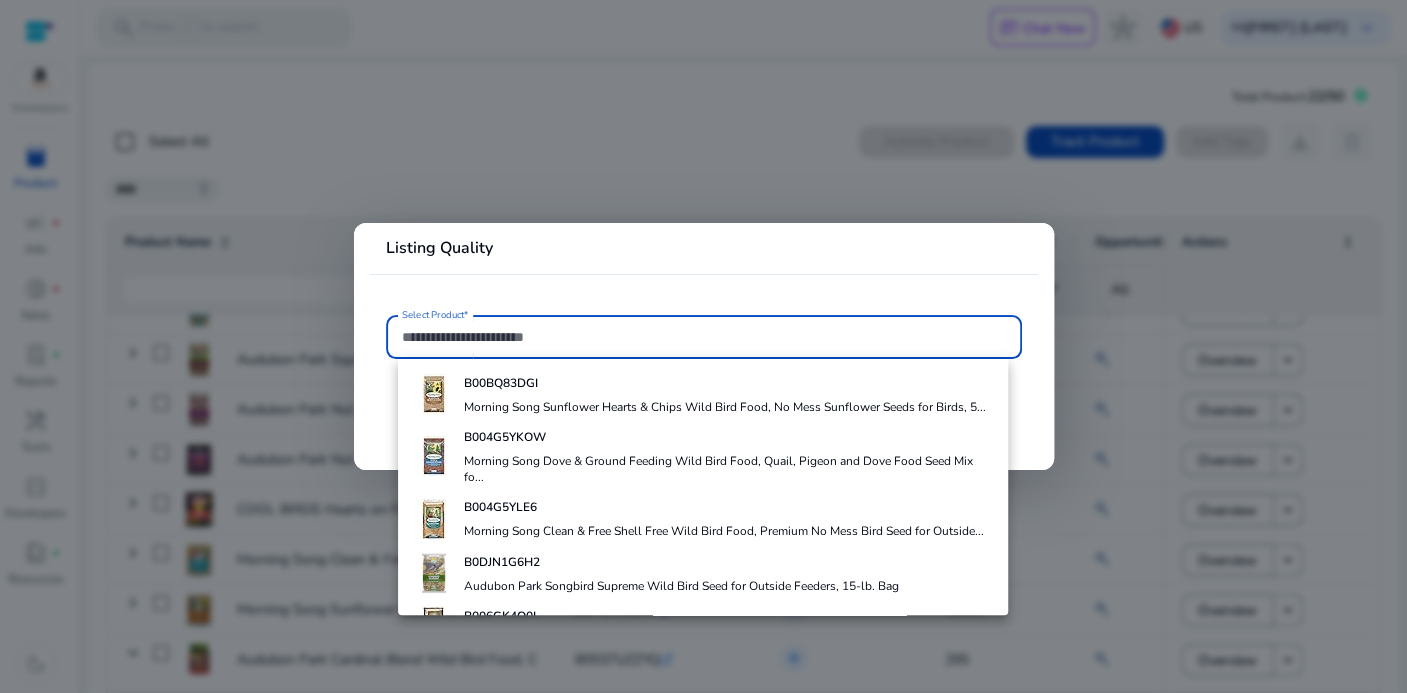 click on "Select Product*" at bounding box center [704, 337] 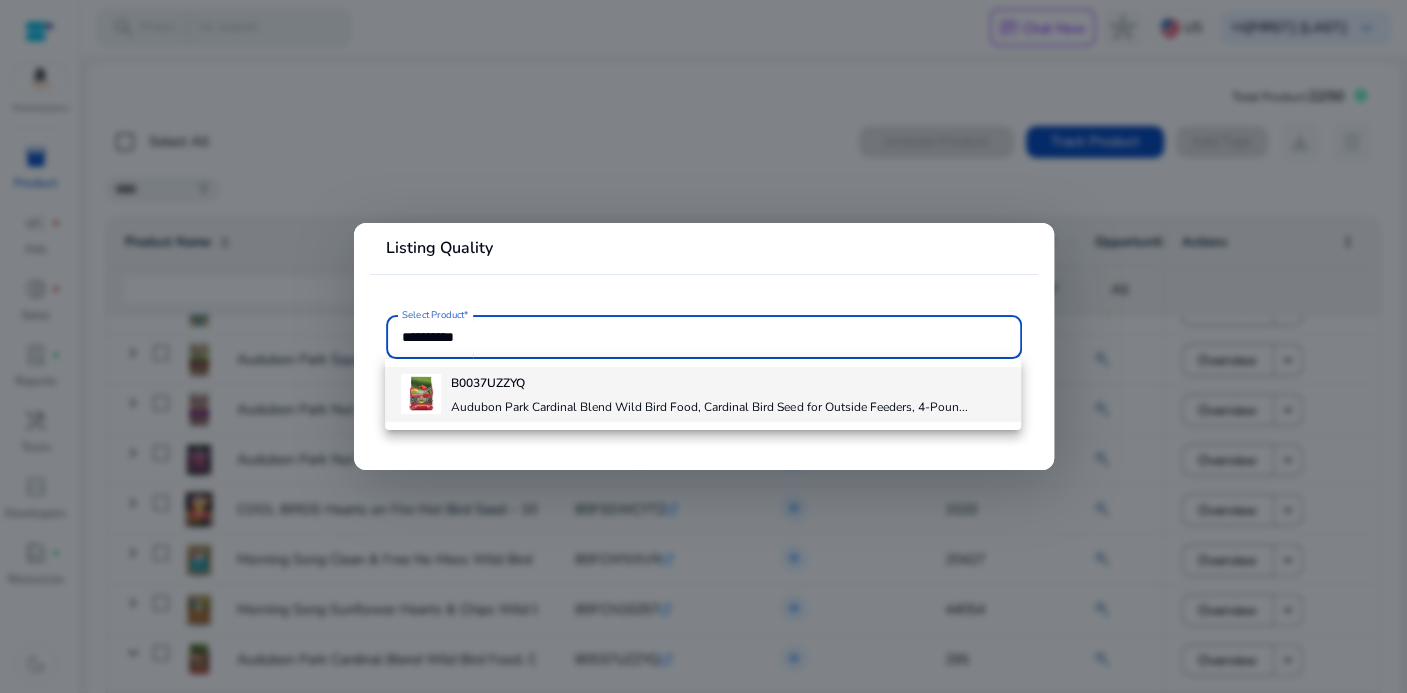 type on "**********" 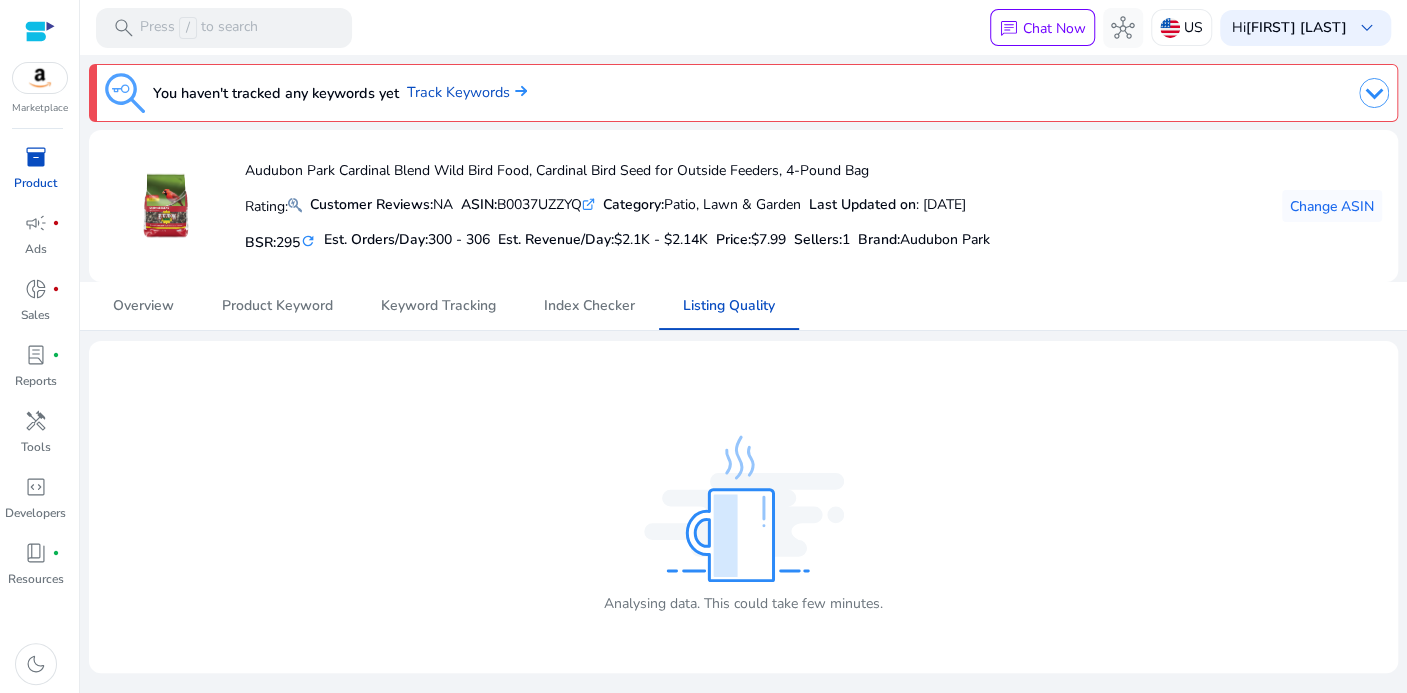 click on "Analysing data. This could take few minutes." 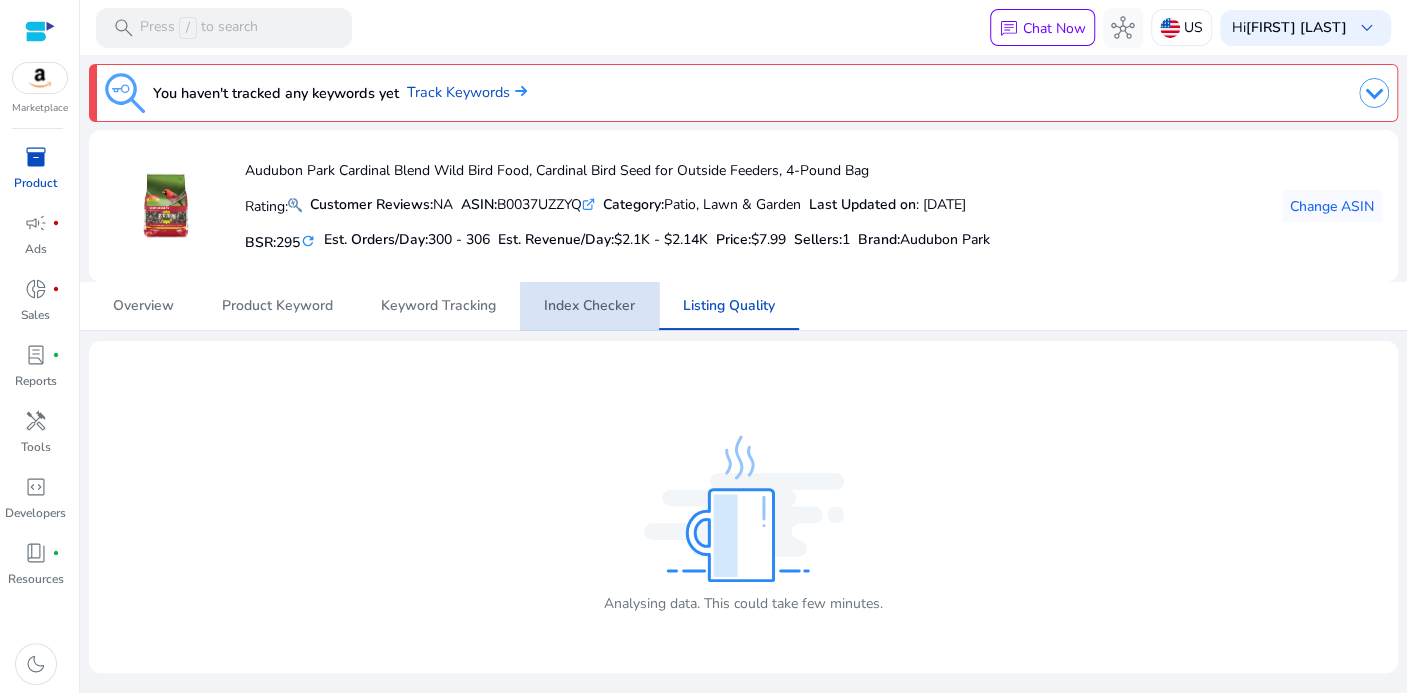 click on "Index Checker" at bounding box center (589, 306) 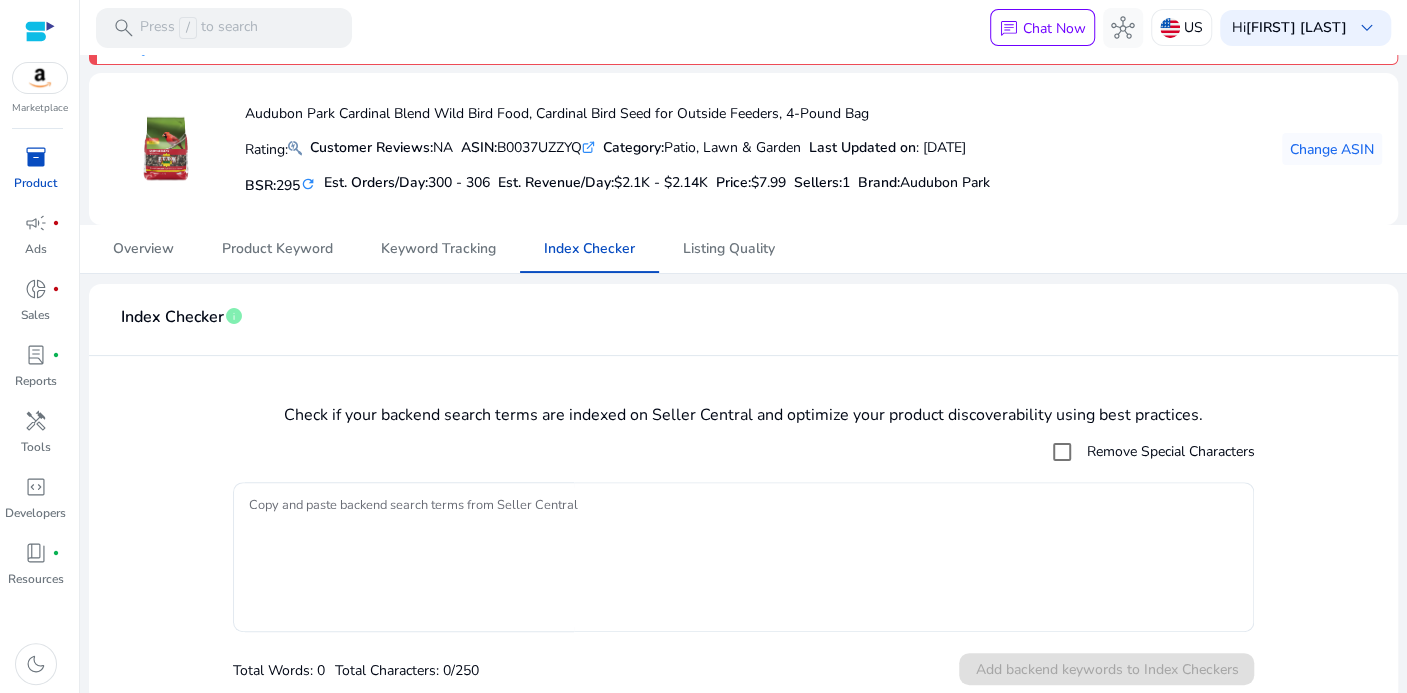 scroll, scrollTop: 65, scrollLeft: 0, axis: vertical 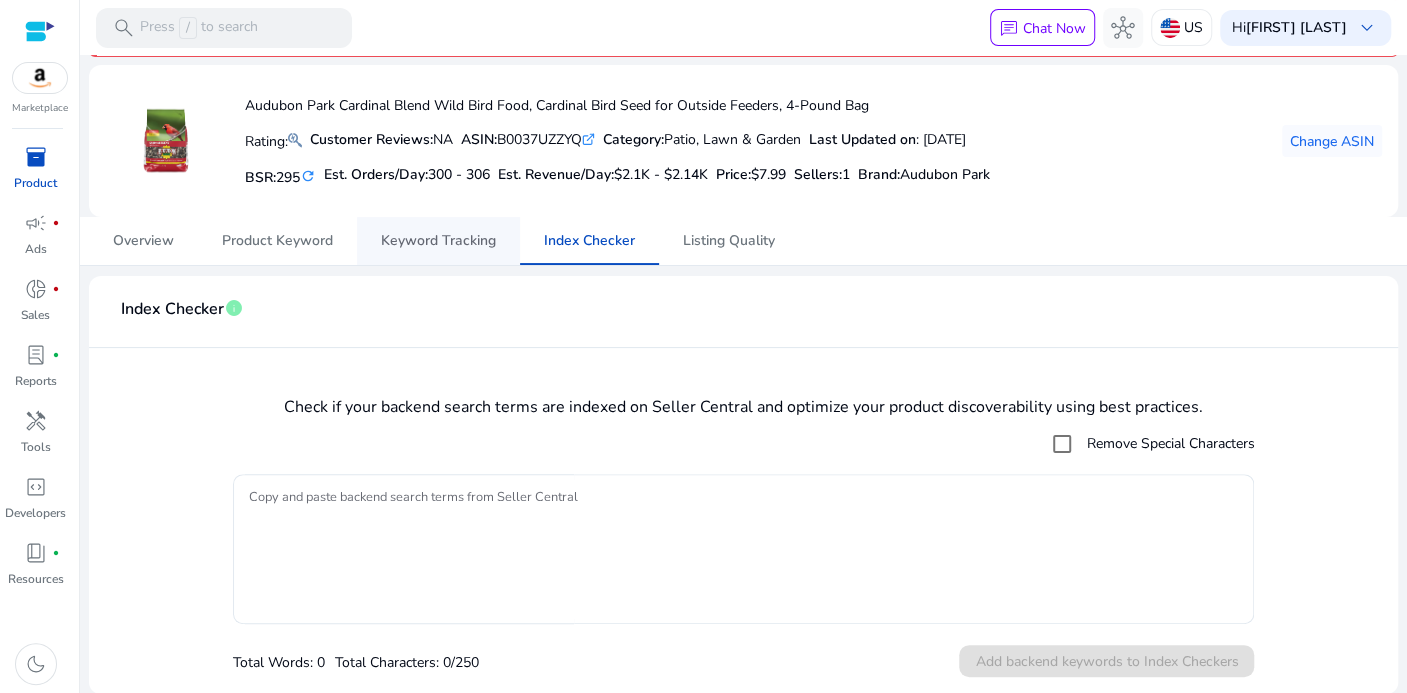 click on "Keyword Tracking" at bounding box center [438, 241] 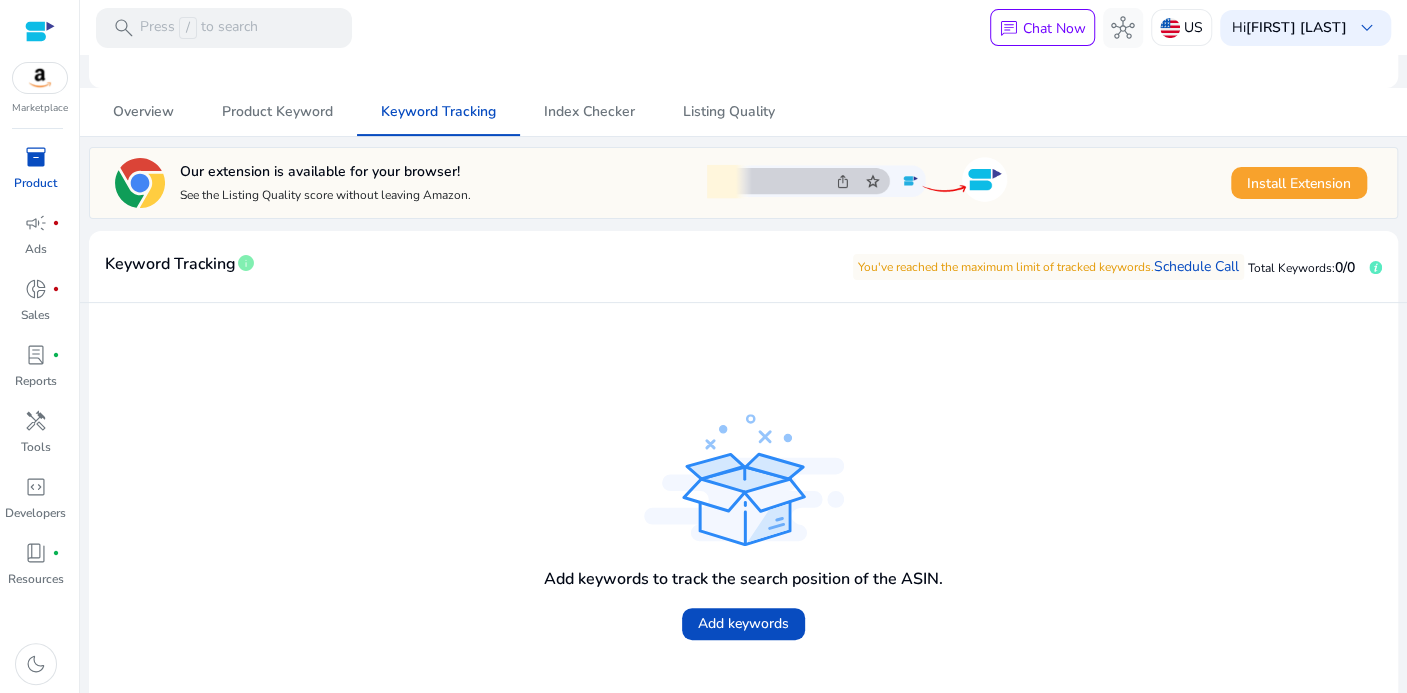 scroll, scrollTop: 192, scrollLeft: 0, axis: vertical 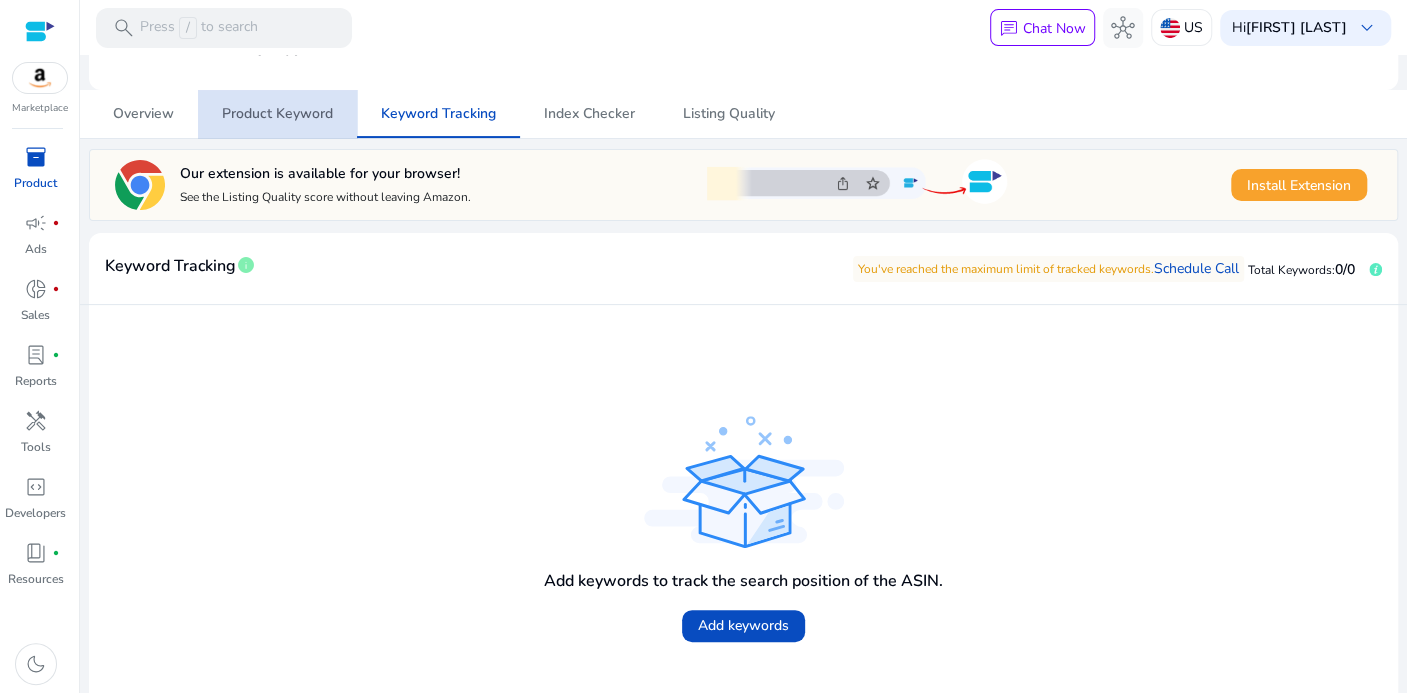 click on "Product Keyword" at bounding box center (277, 114) 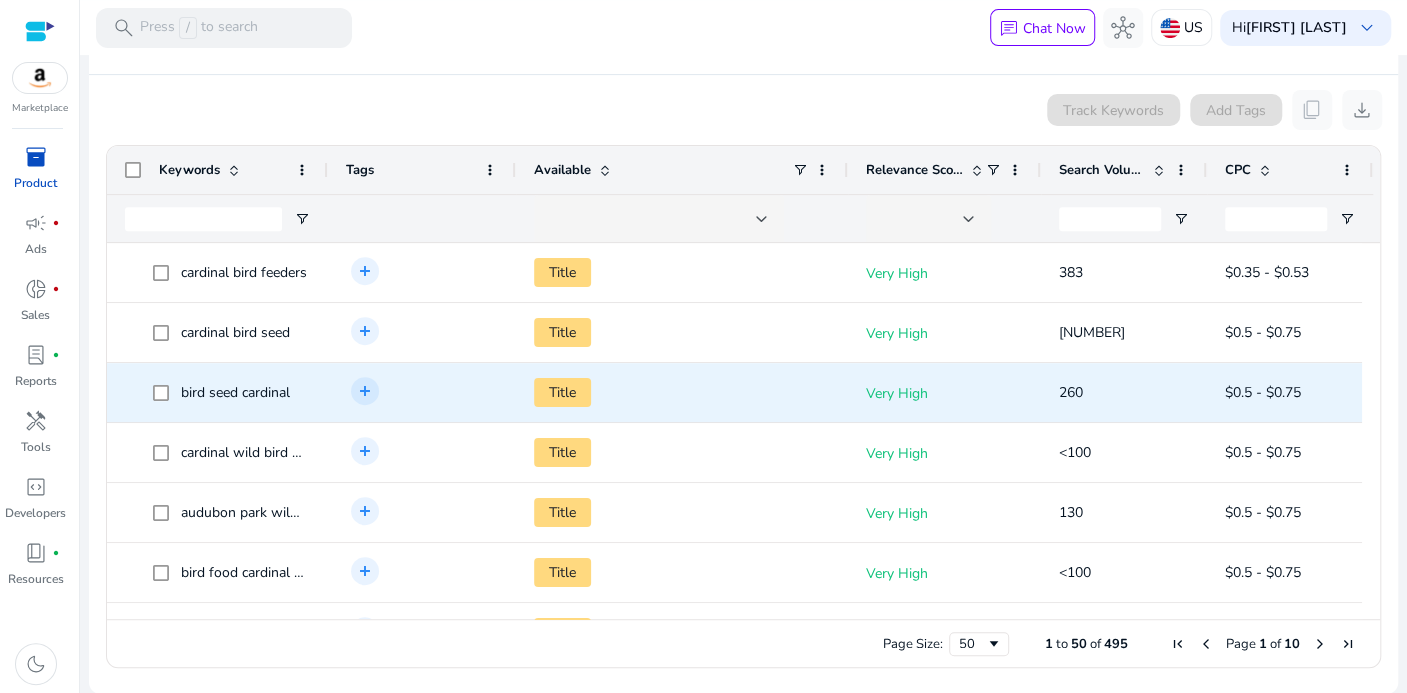 scroll, scrollTop: 337, scrollLeft: 0, axis: vertical 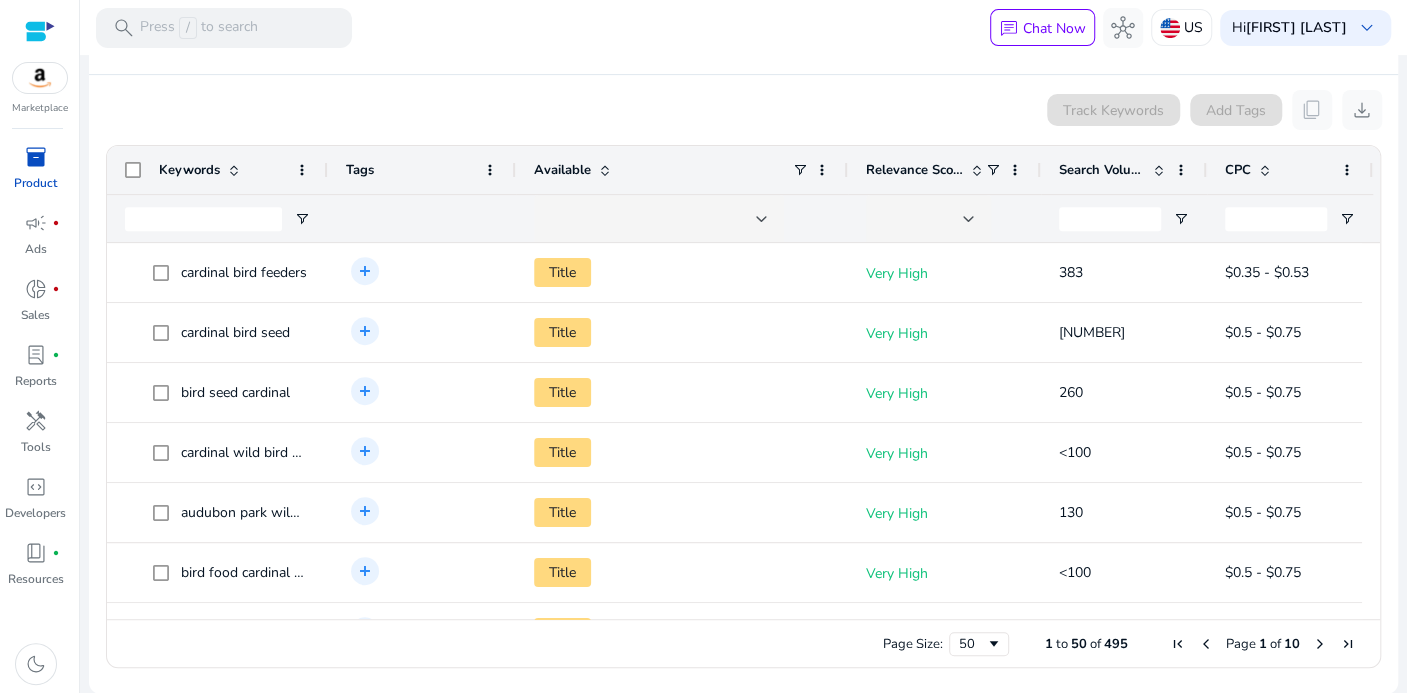 click on "Search Volume" 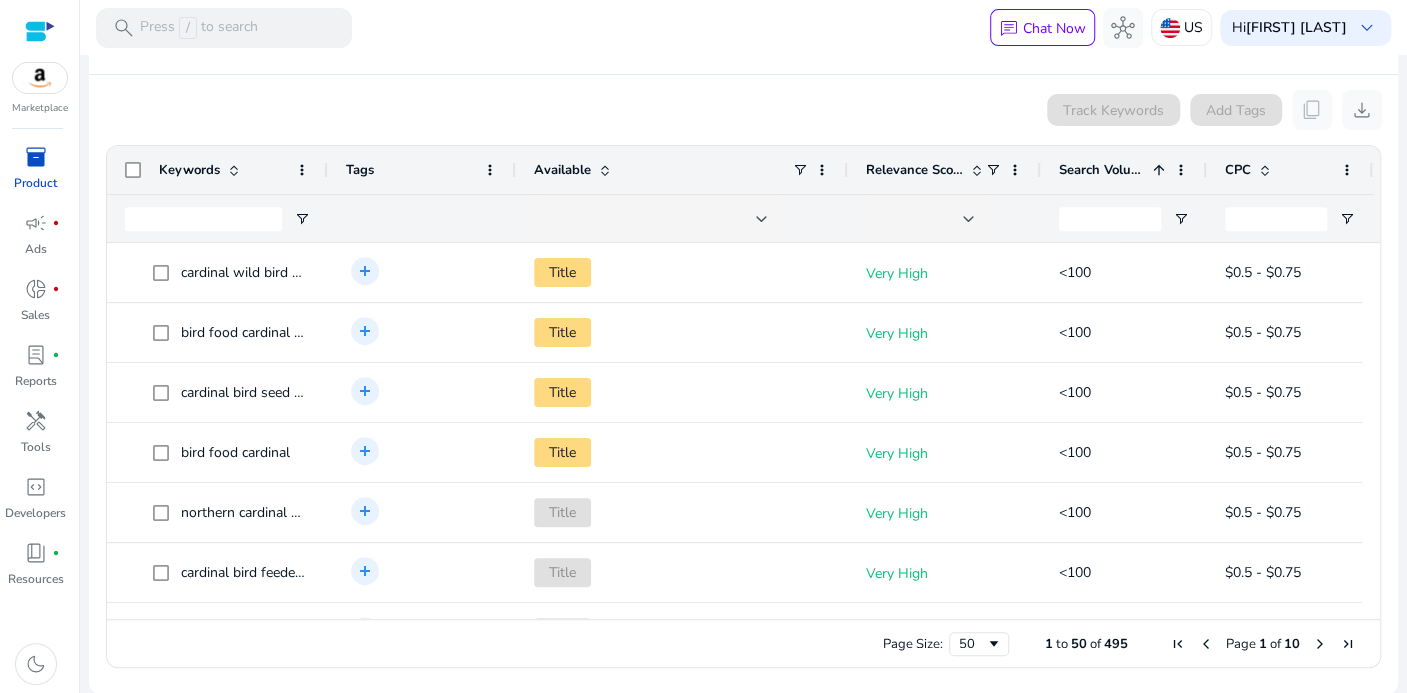 click on "Search Volume" 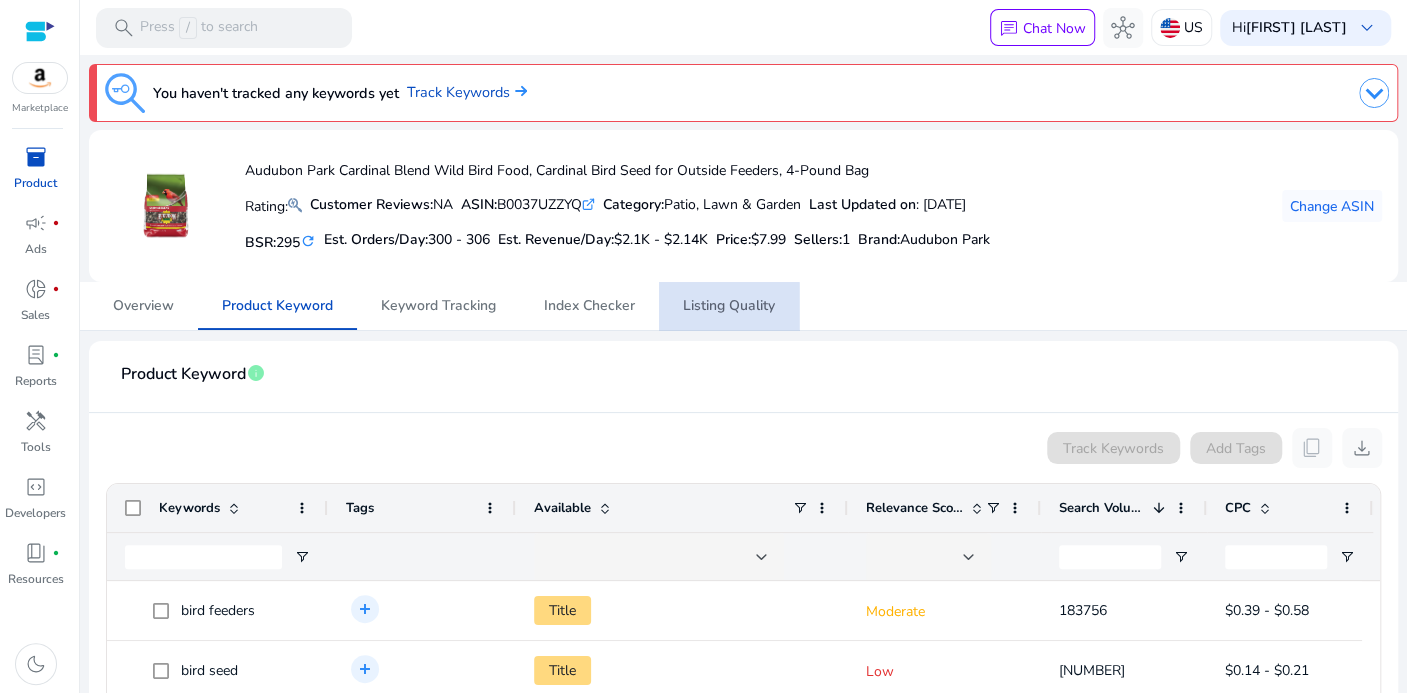 click on "Listing Quality" at bounding box center [729, 306] 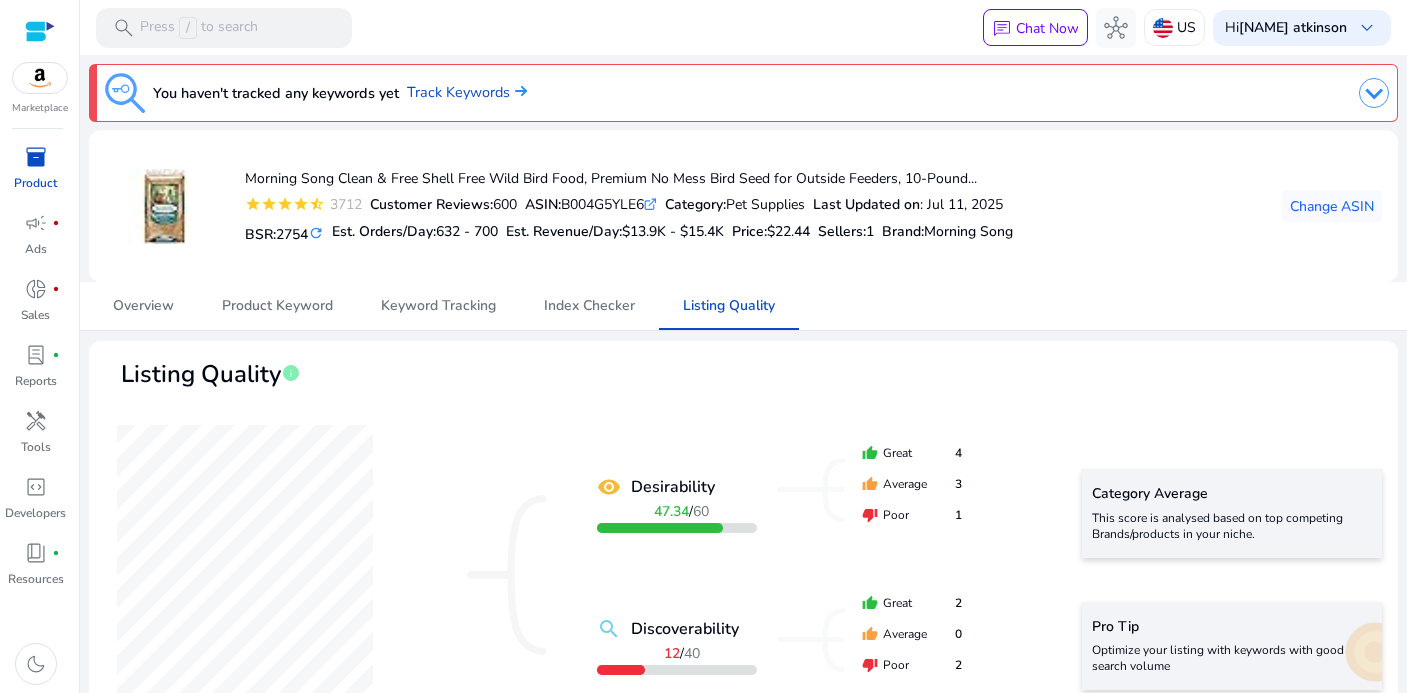 scroll, scrollTop: 0, scrollLeft: 0, axis: both 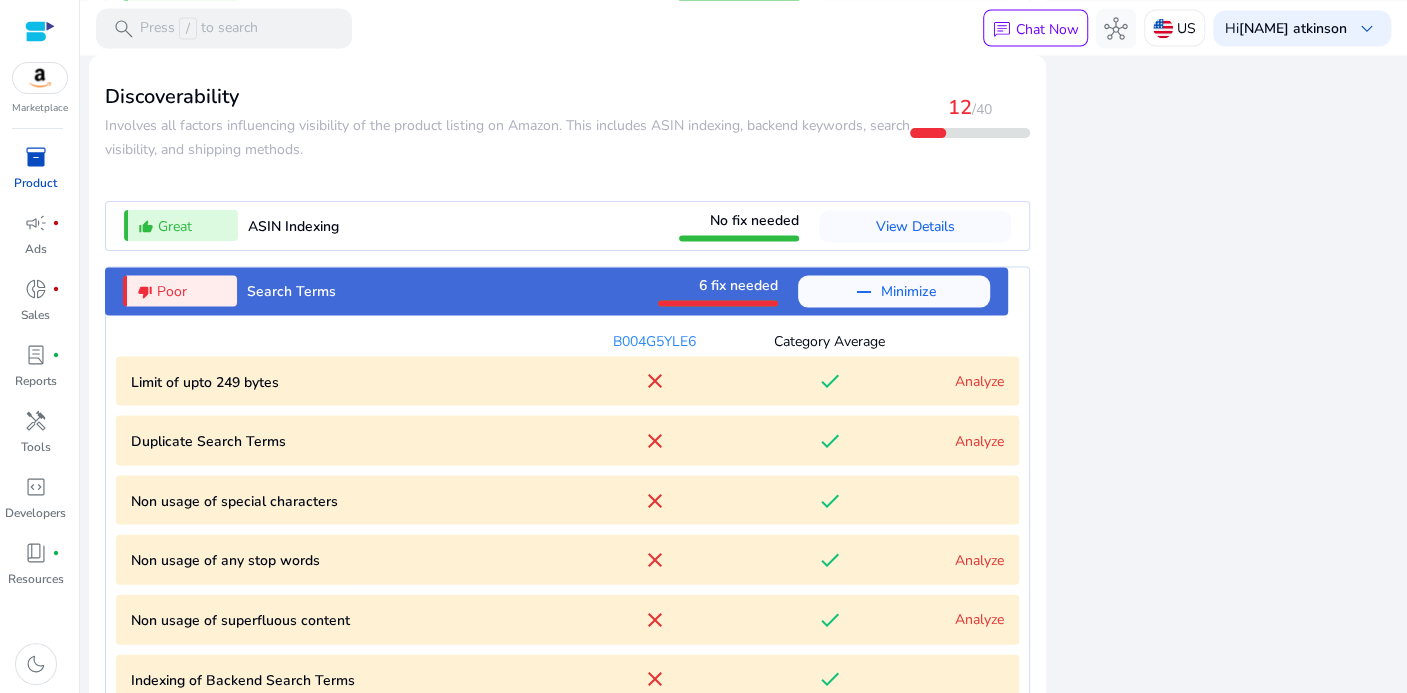 click on "close  Our extension is available for your browser!   See the Listing Quality score without leaving Amazon.   Install Extension  remove_red_eye Desirability 47.34 / 60  Title  thumb_up_alt  Description  thumb_up_alt  Bullet Points  thumb_up_alt  Images  thumb_up_alt  Ratings  thumb_up_alt  Reviews  thumb_down_alt  Videos  thumb_up_alt search Discoverability 12 / 40  ASIN Indexing  thumb_up_alt  Search Terms  thumb_down_alt  Search Visibility  thumb_down_alt  Shipping Method  thumb_up_alt" 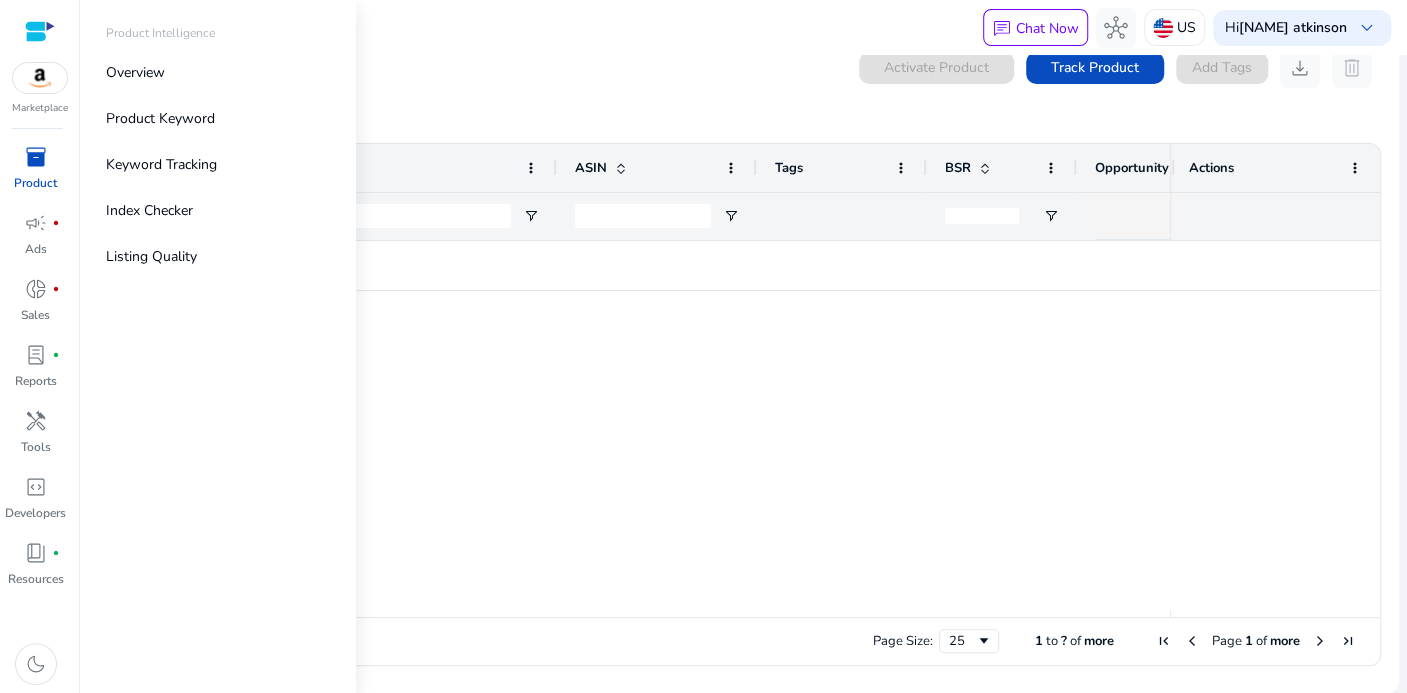 scroll, scrollTop: 0, scrollLeft: 0, axis: both 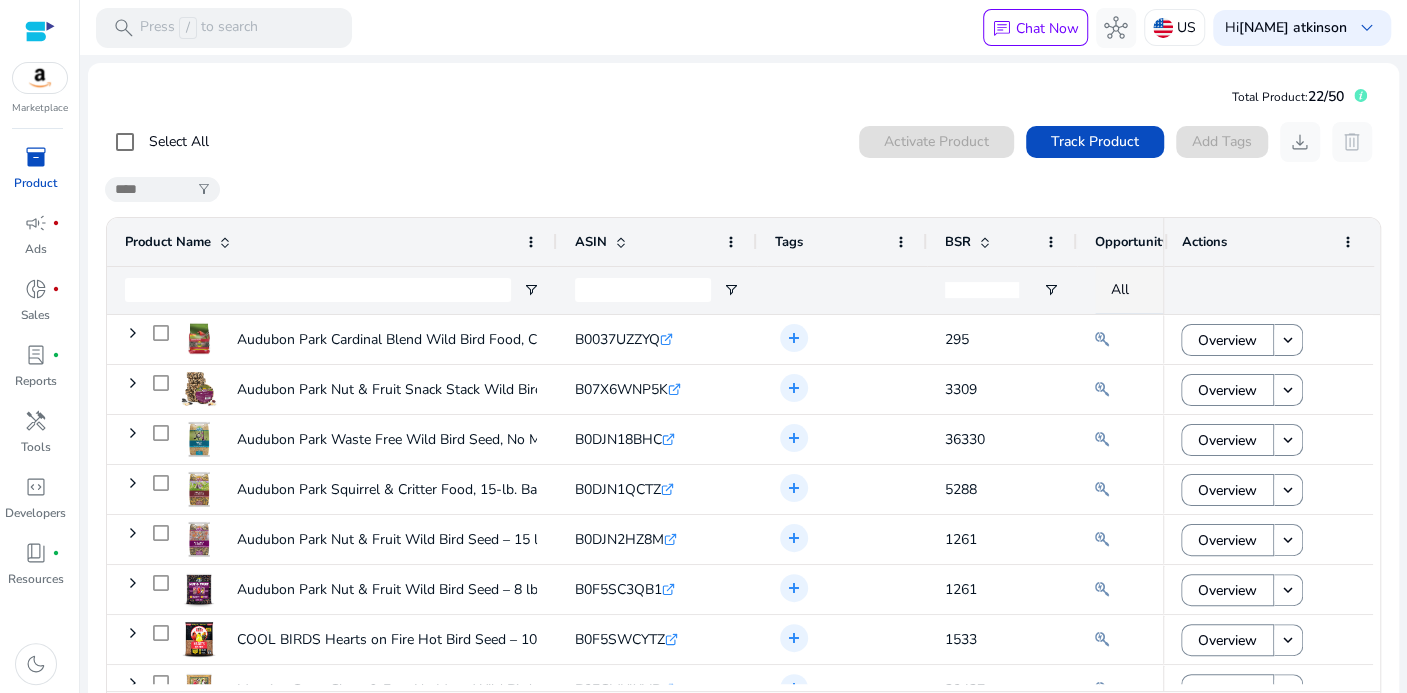 click on "BSR" 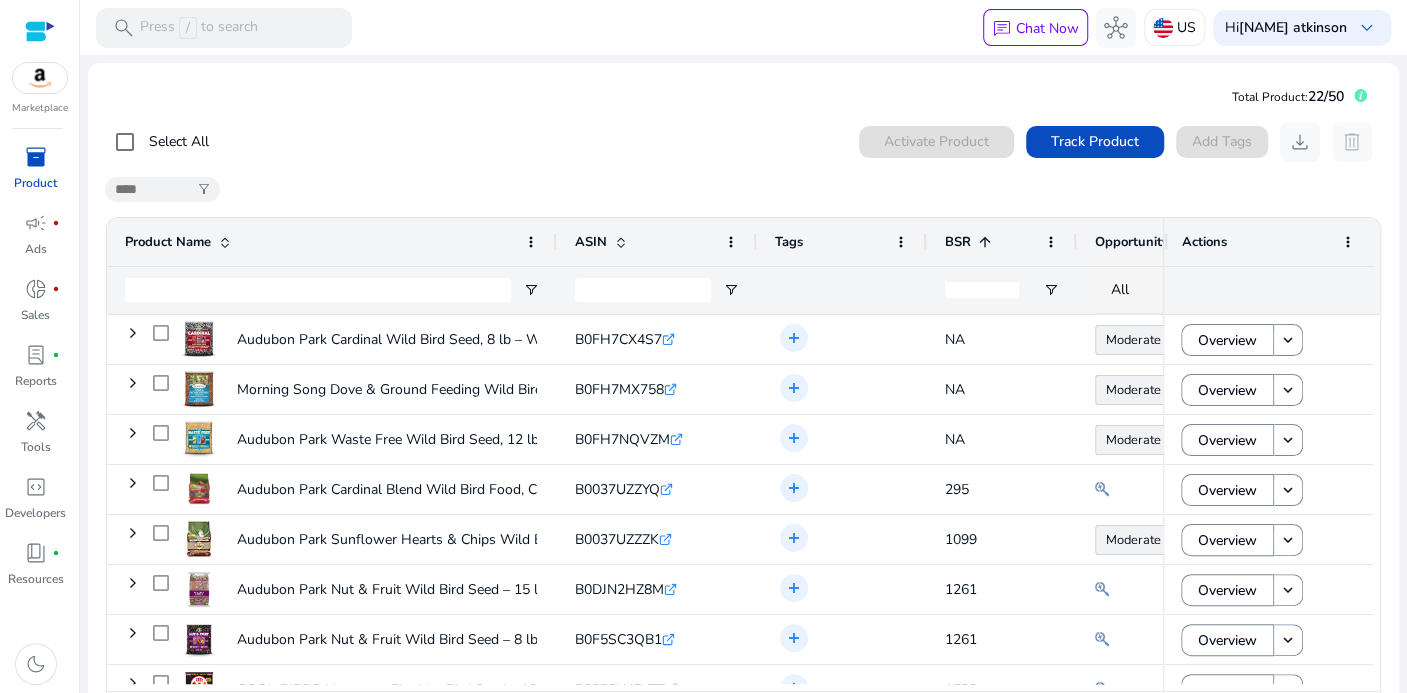 click on "BSR" 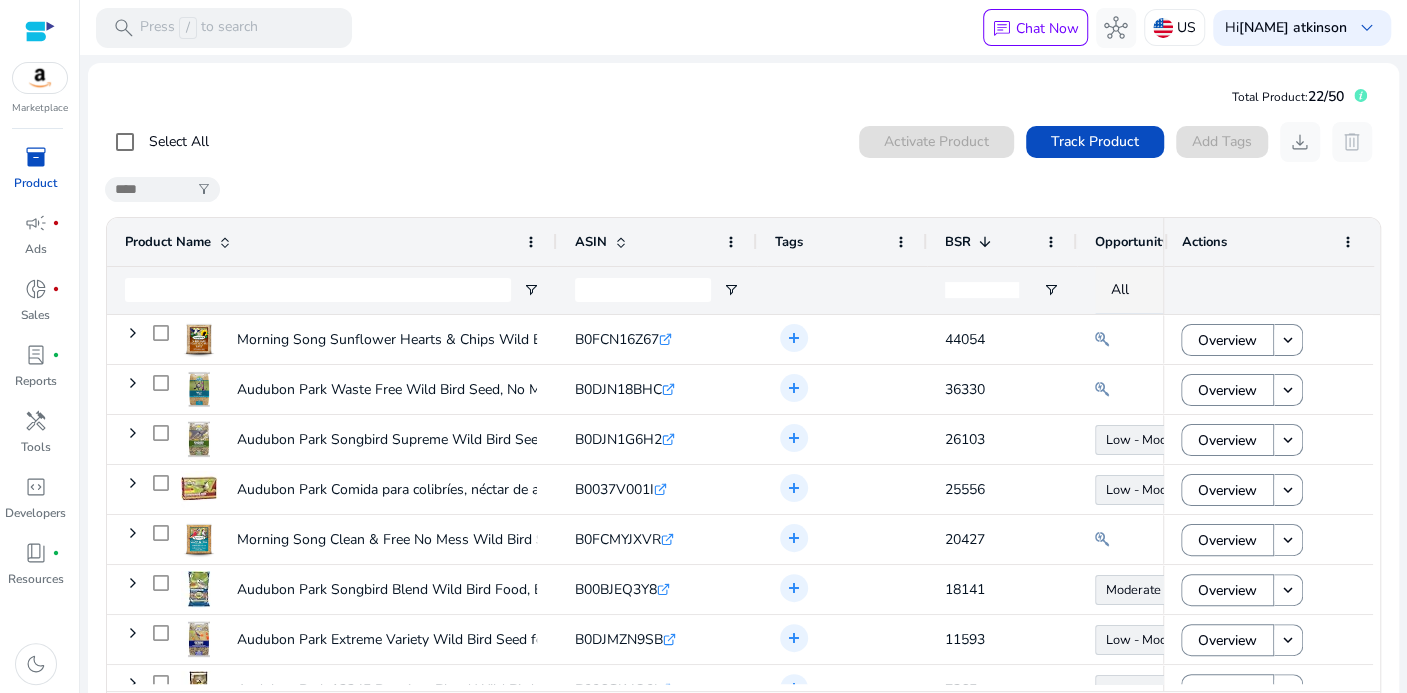 click on "BSR" 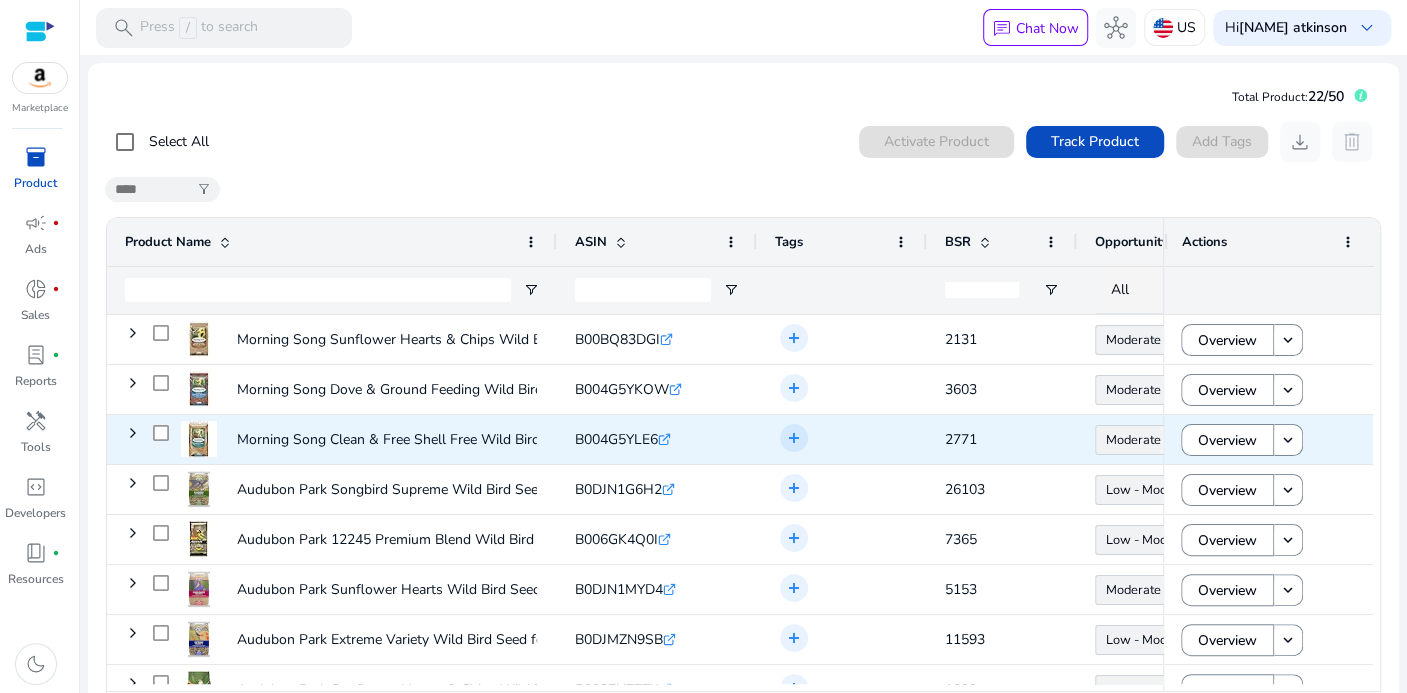 scroll, scrollTop: 37, scrollLeft: 0, axis: vertical 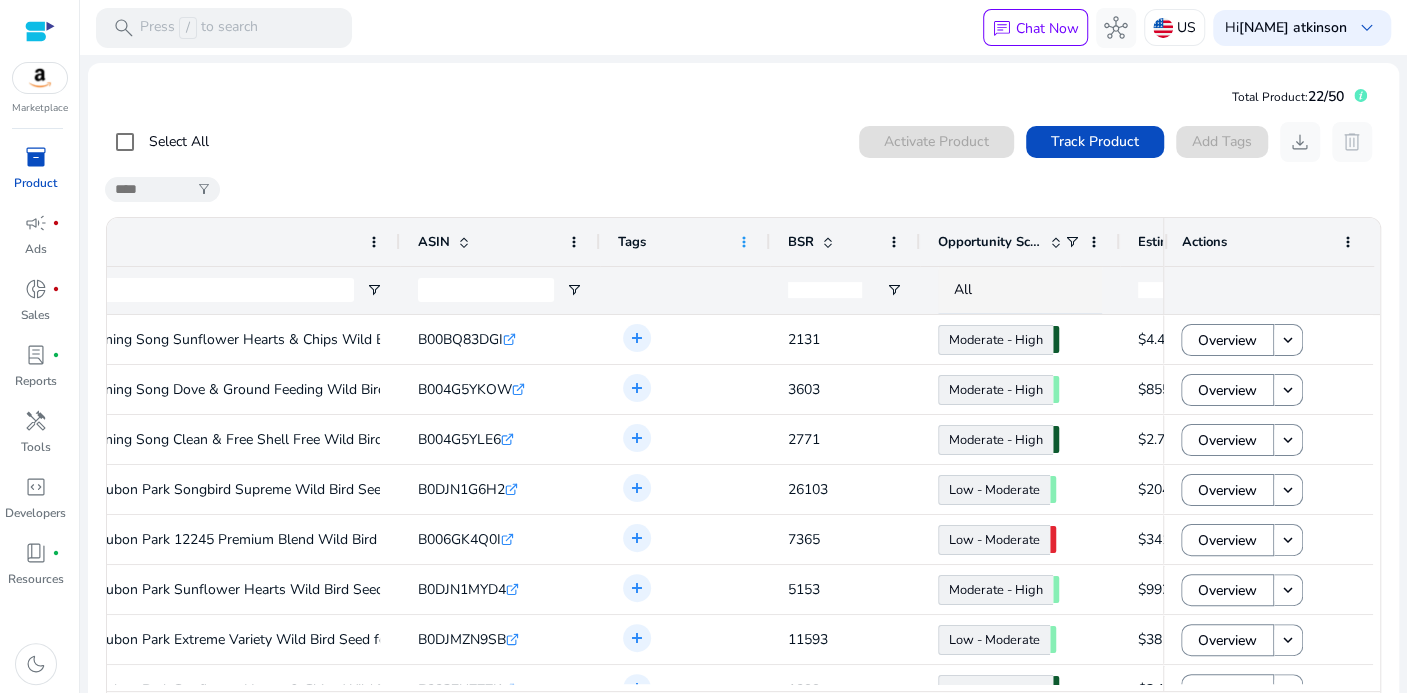click 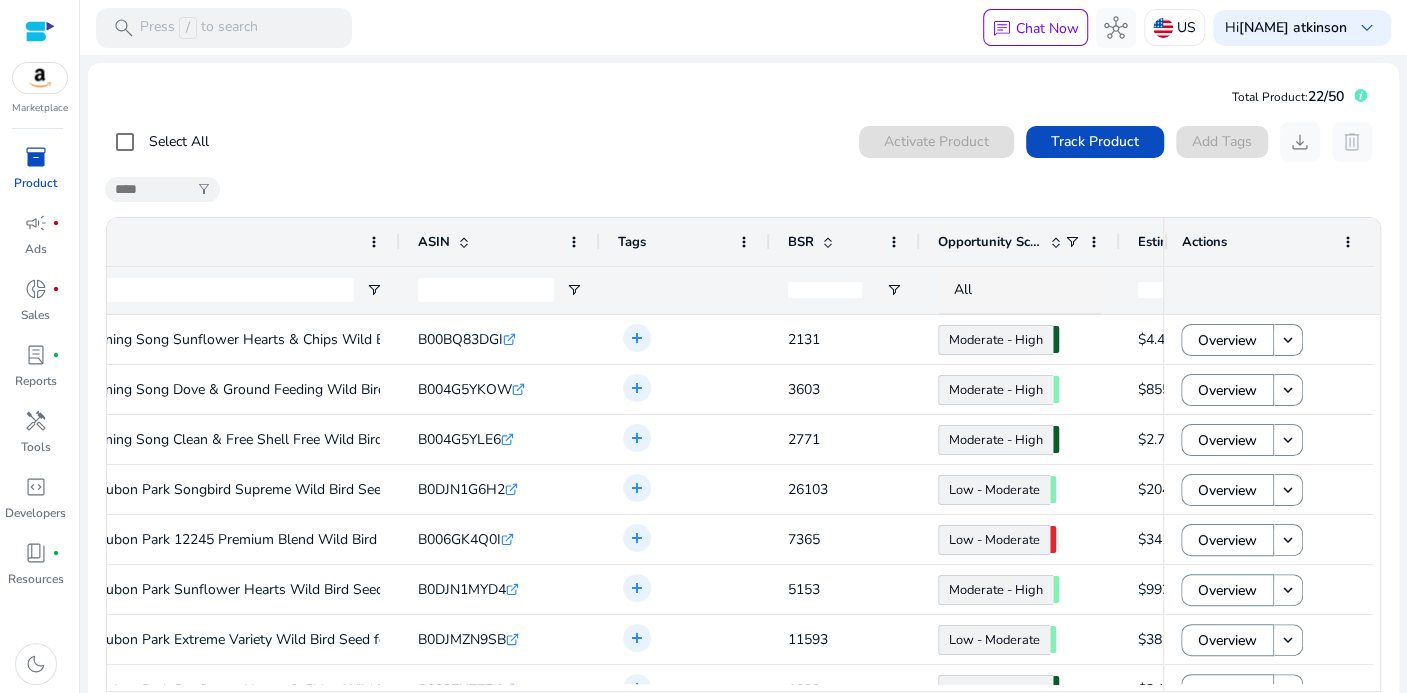 click on "Select All  0  products selected Activate Product Track Product  Add Tags   download   delete" 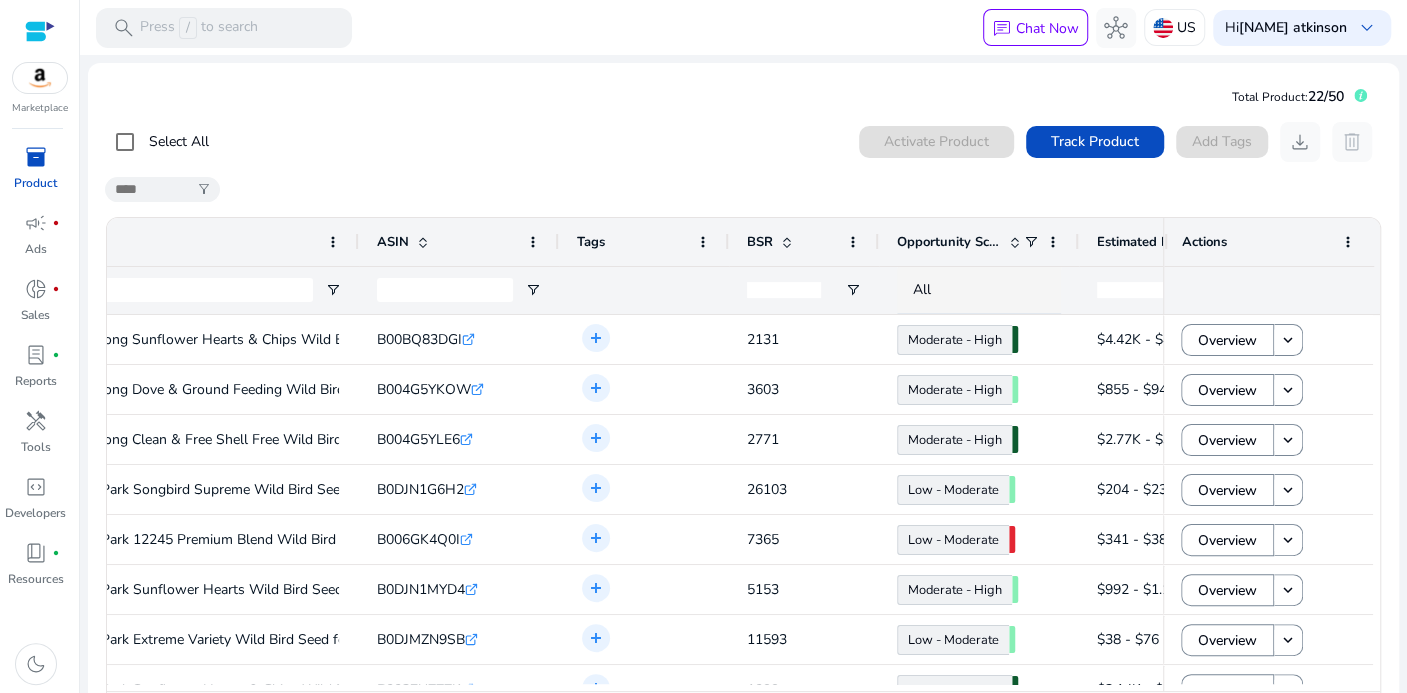 scroll, scrollTop: 0, scrollLeft: 220, axis: horizontal 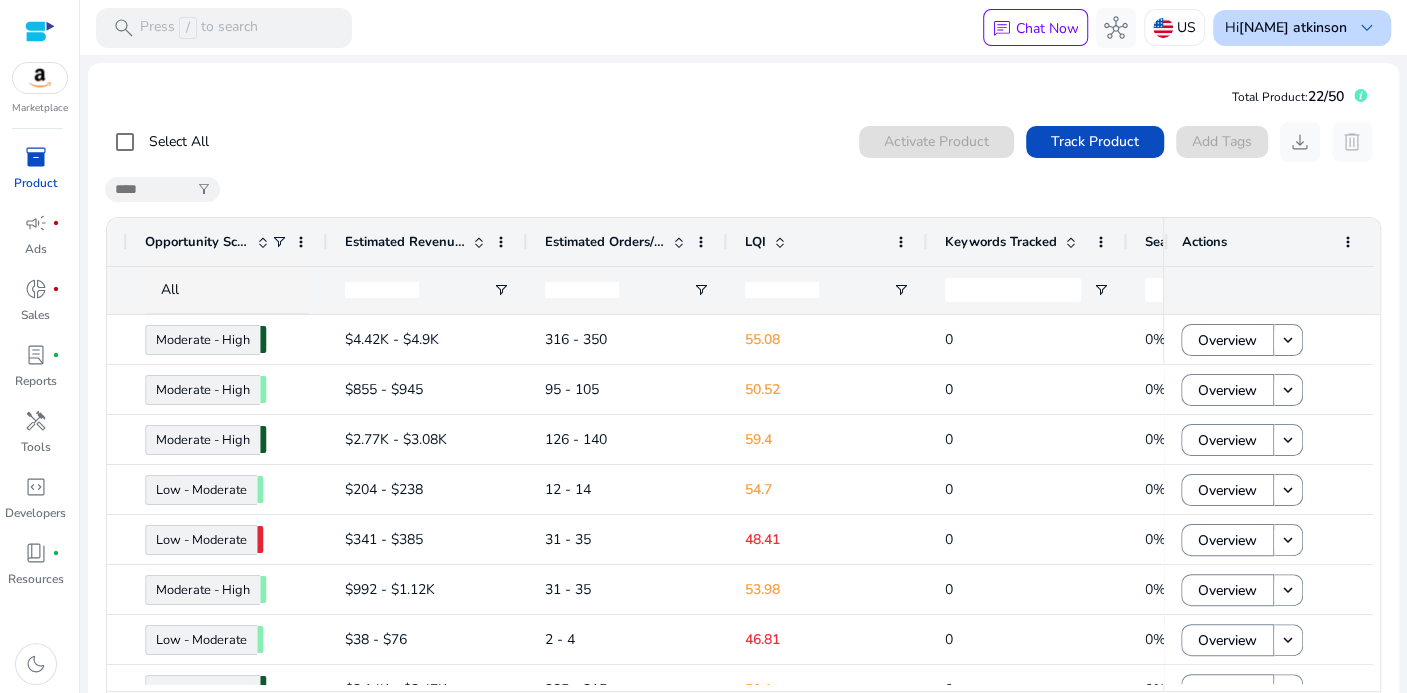 click on "keyboard_arrow_down" at bounding box center (1367, 28) 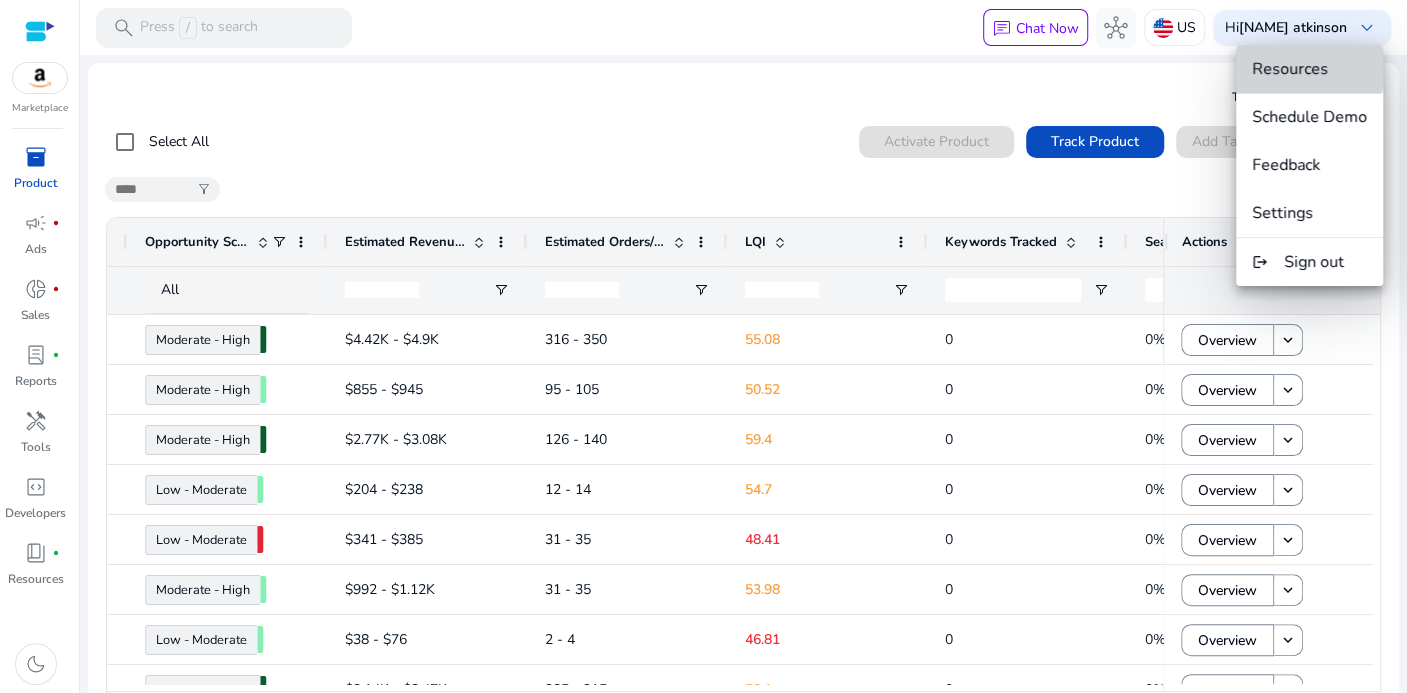 click on "Resources" at bounding box center (1290, 69) 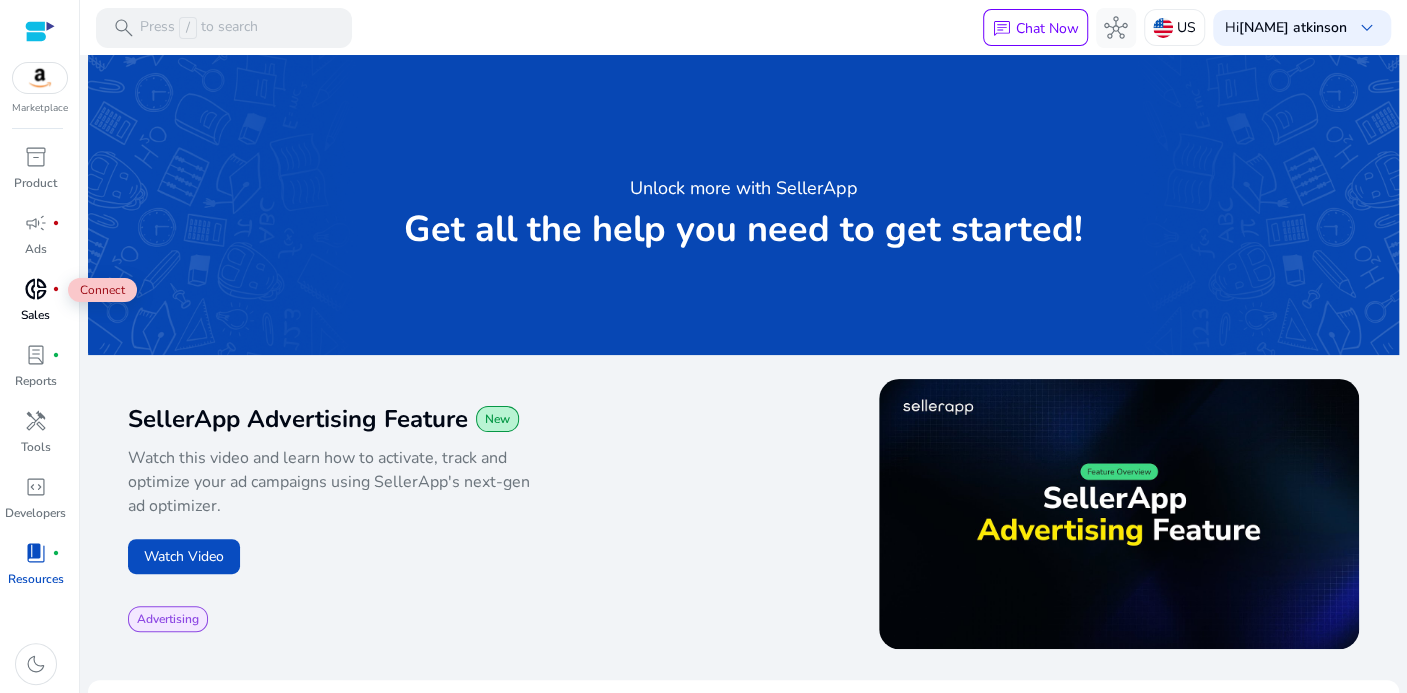 click on "donut_small" at bounding box center (36, 289) 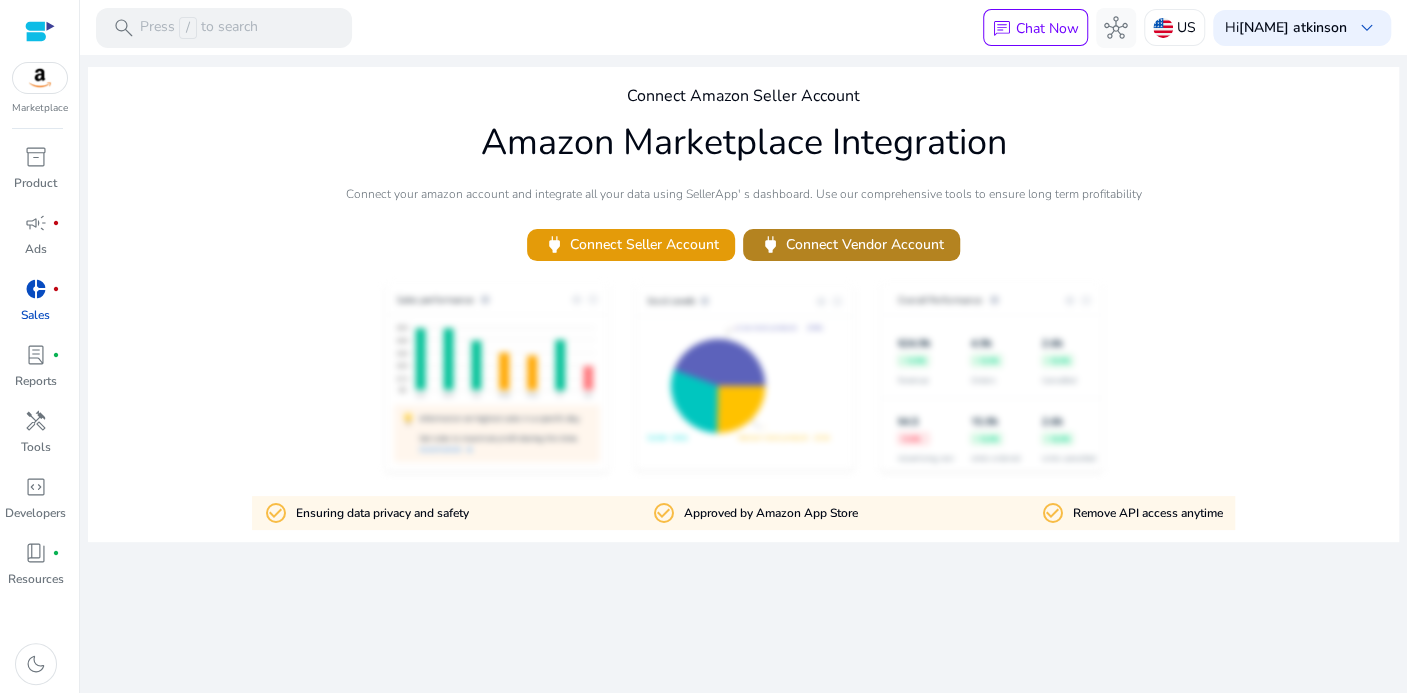 click on "power   Connect Vendor Account" 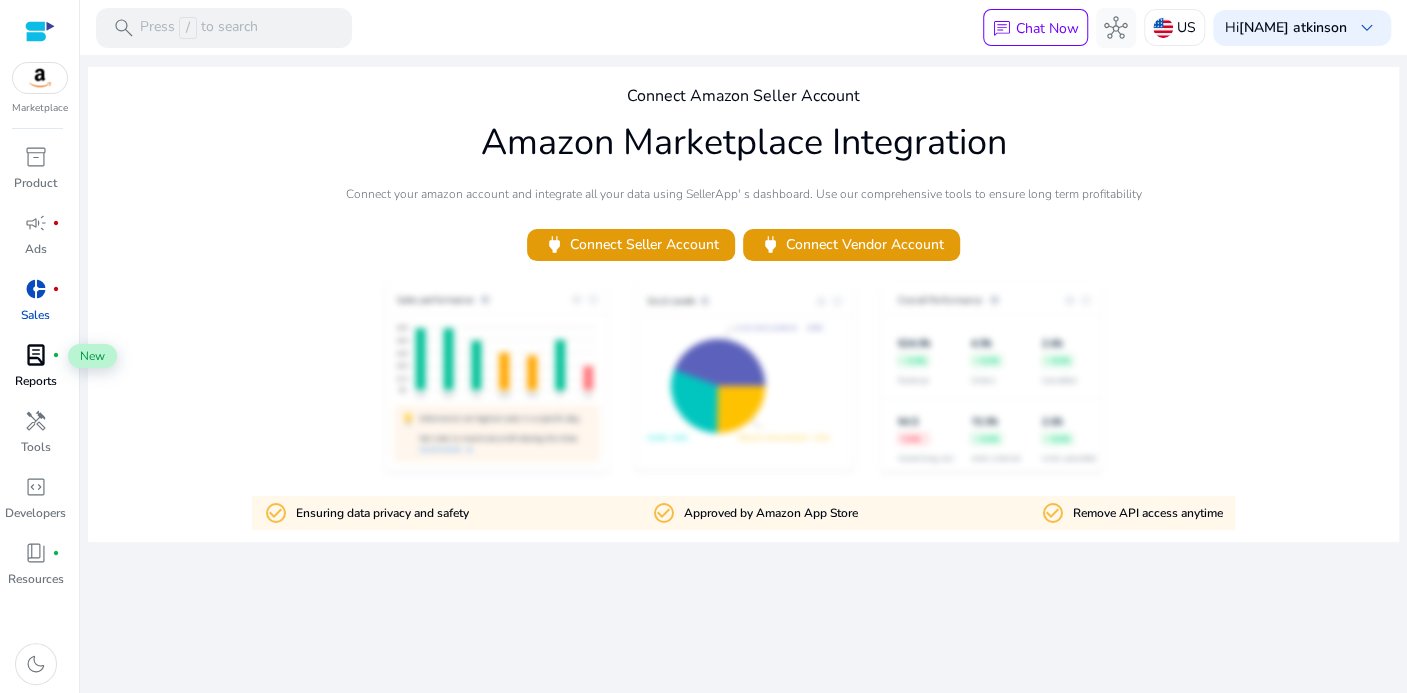 click on "lab_profile" at bounding box center (36, 355) 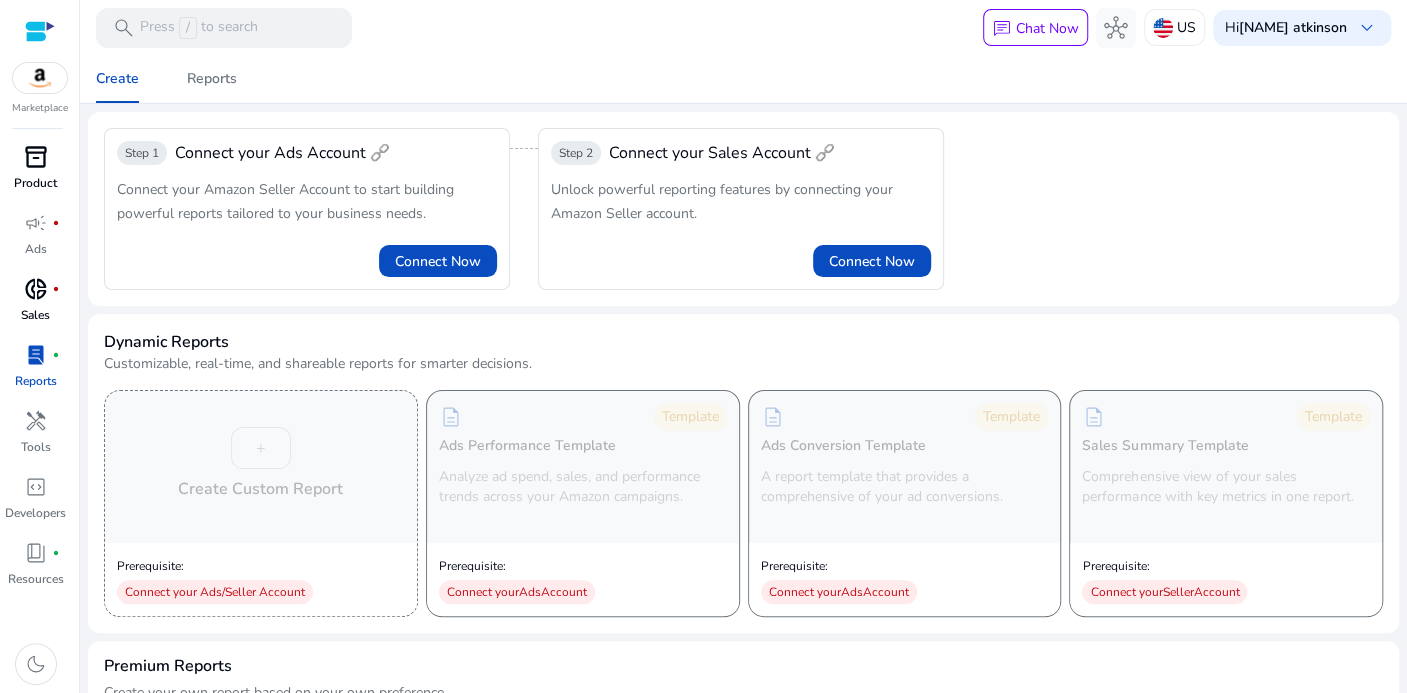 click on "inventory_2" at bounding box center (36, 157) 